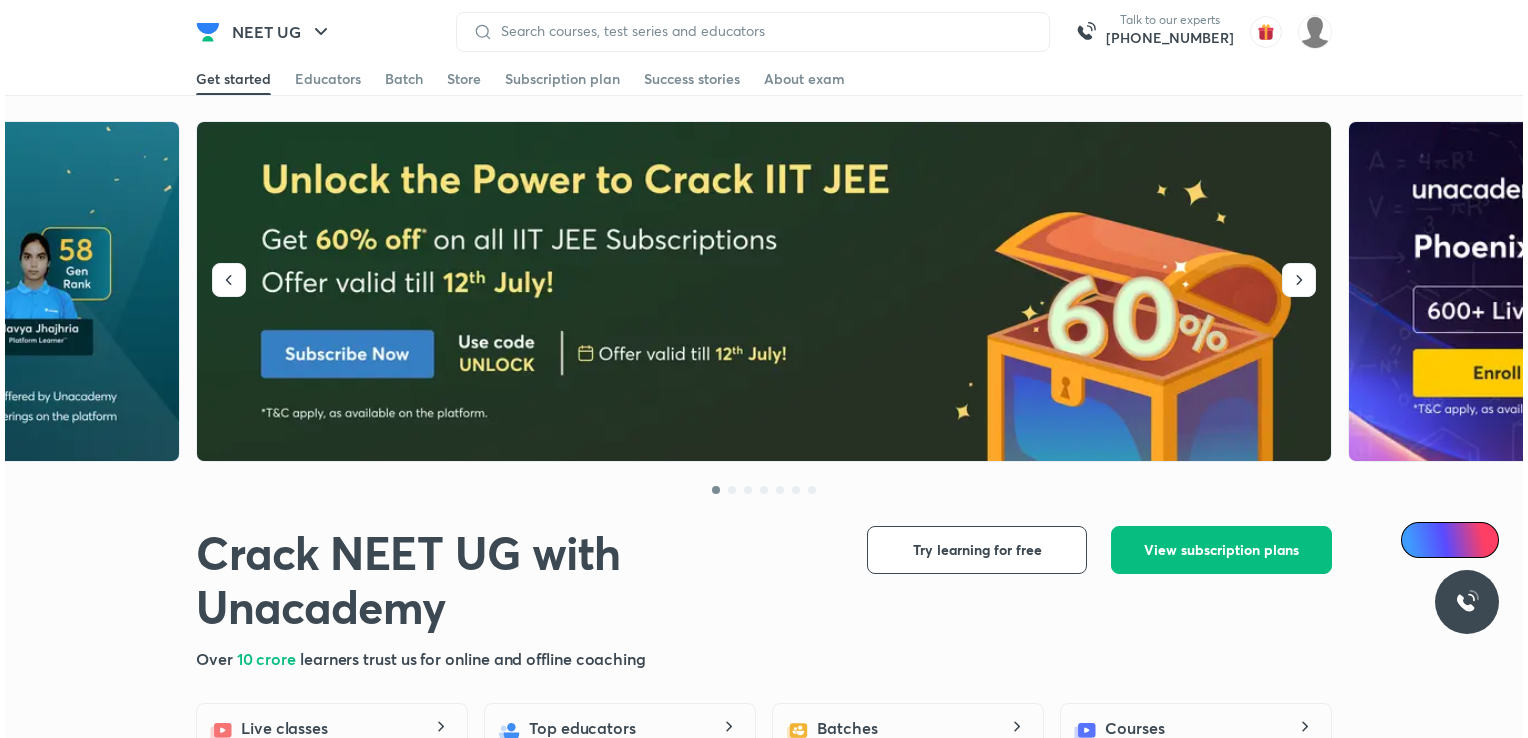 scroll, scrollTop: 0, scrollLeft: 0, axis: both 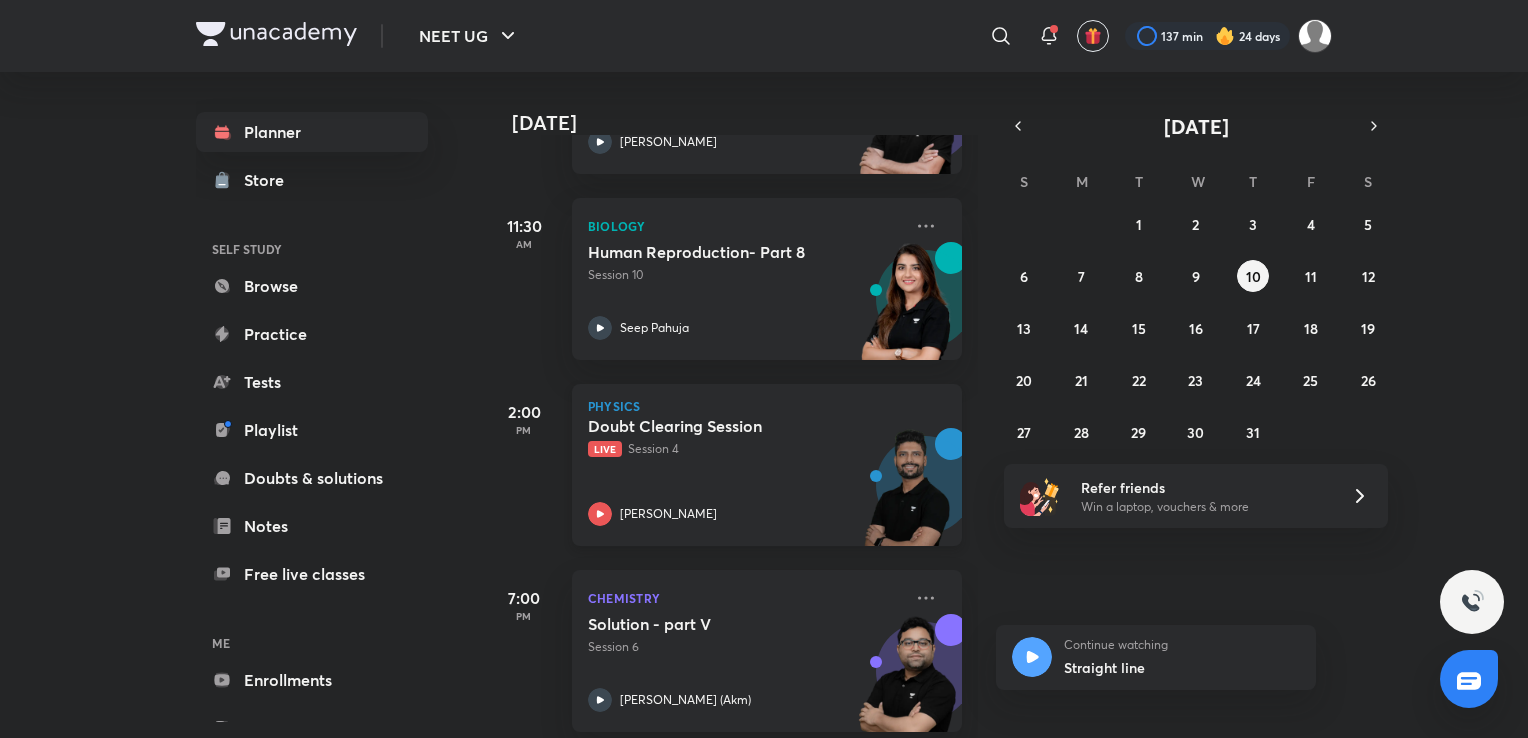 click on "Doubt Clearing Session Live Session 4 [PERSON_NAME]" at bounding box center [745, 471] 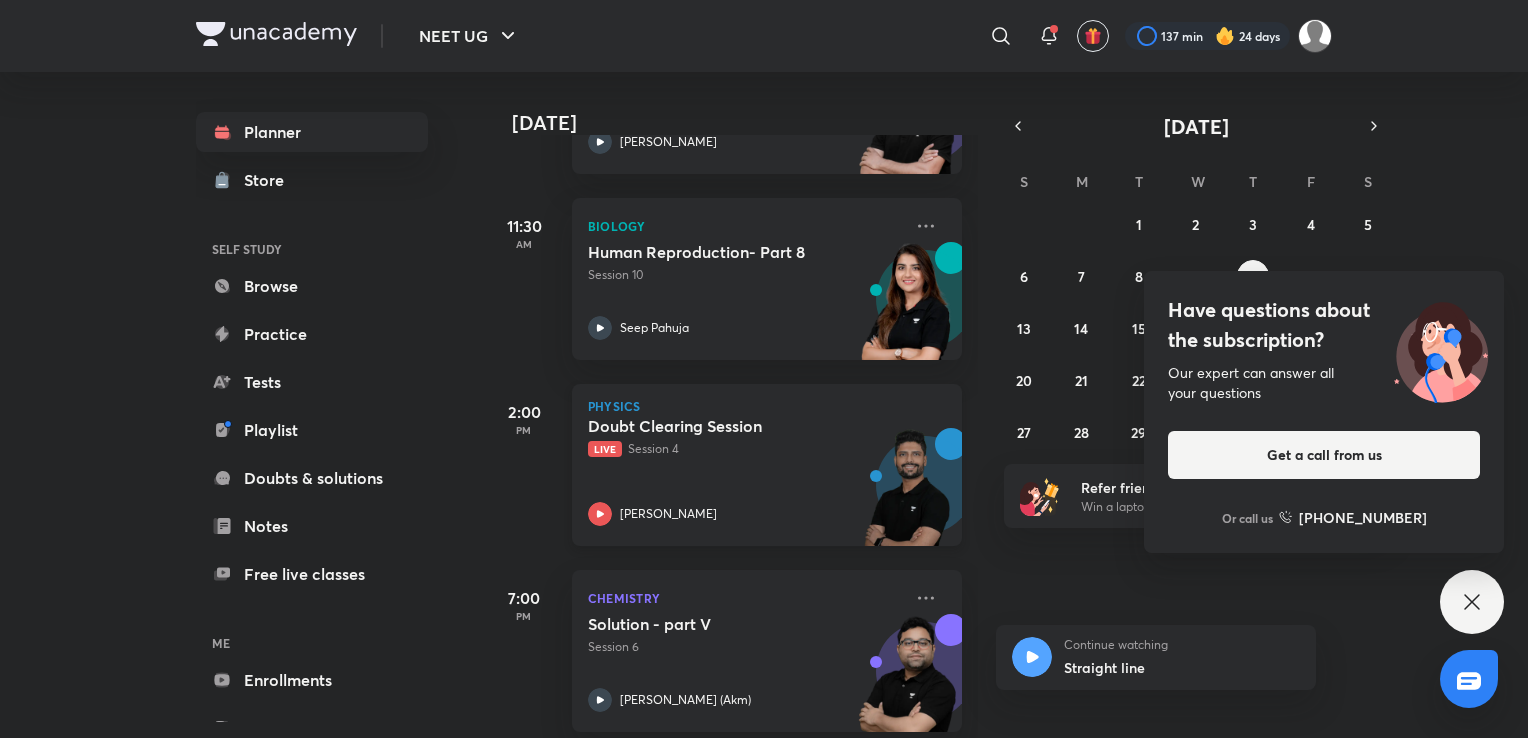 click on "Doubt Clearing Session Live Session 4 [PERSON_NAME]" at bounding box center (745, 471) 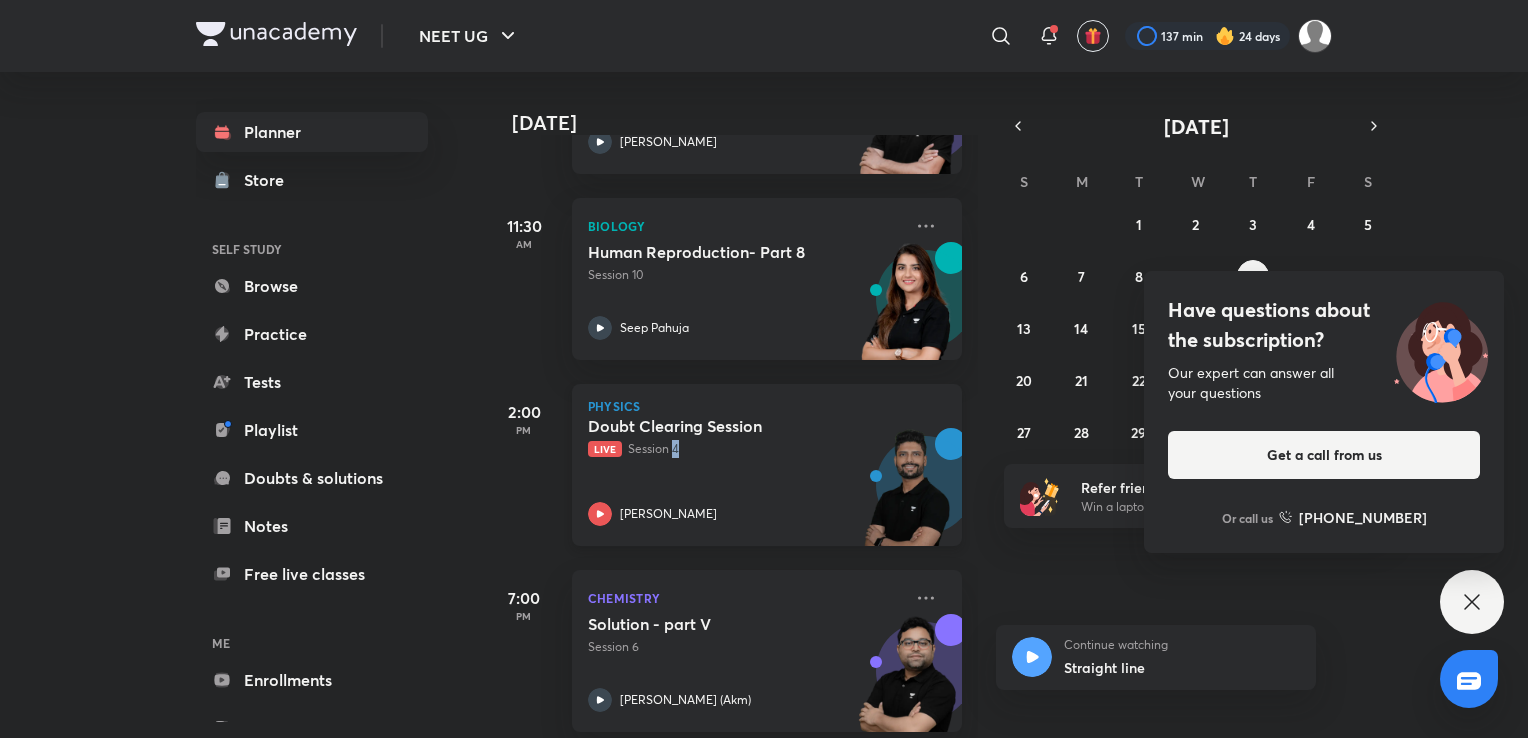 click on "Live Session 4" at bounding box center (745, 449) 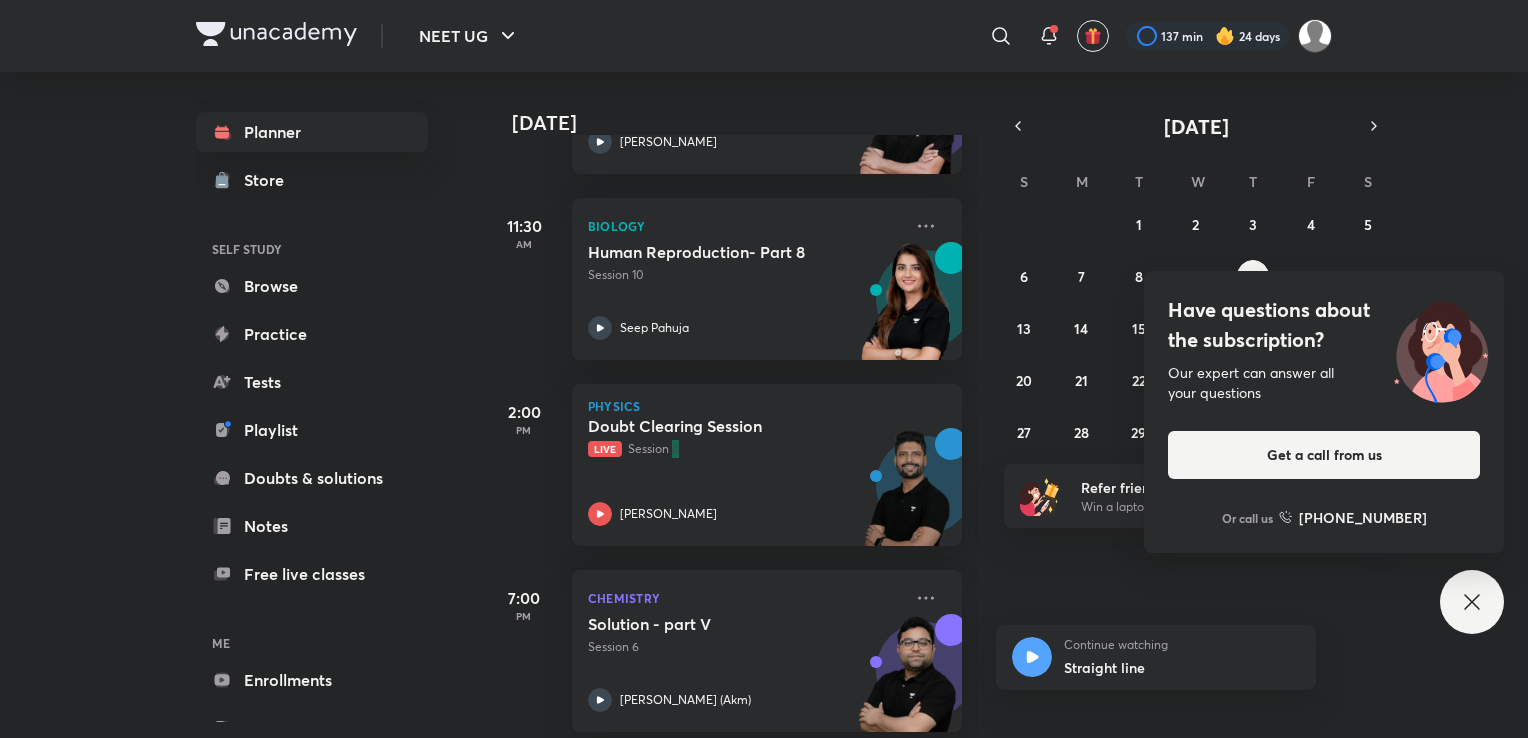 scroll, scrollTop: 612, scrollLeft: 0, axis: vertical 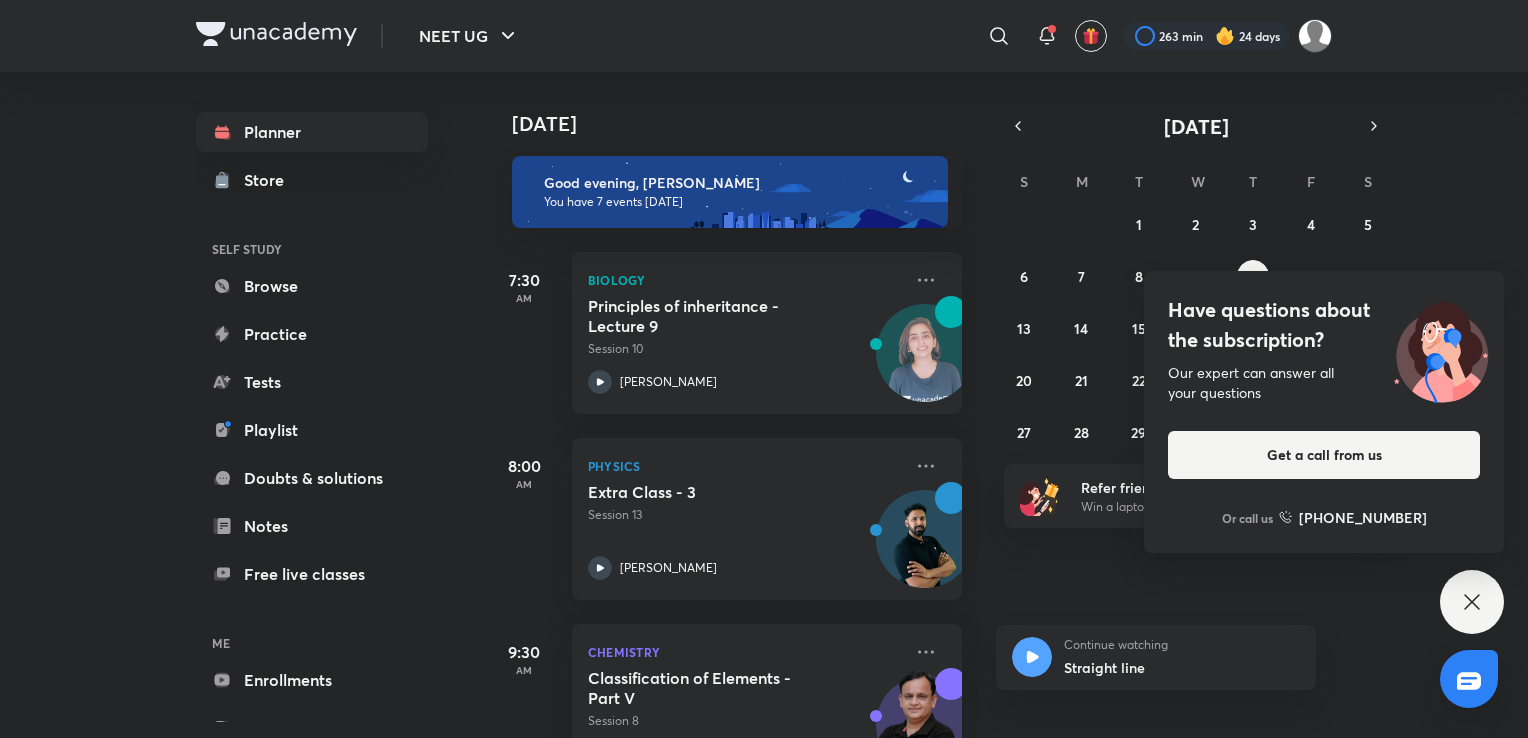 click on "Have questions about the subscription? Our expert can answer all your questions Get a call from us Or call us +91 8585858585" at bounding box center [1472, 602] 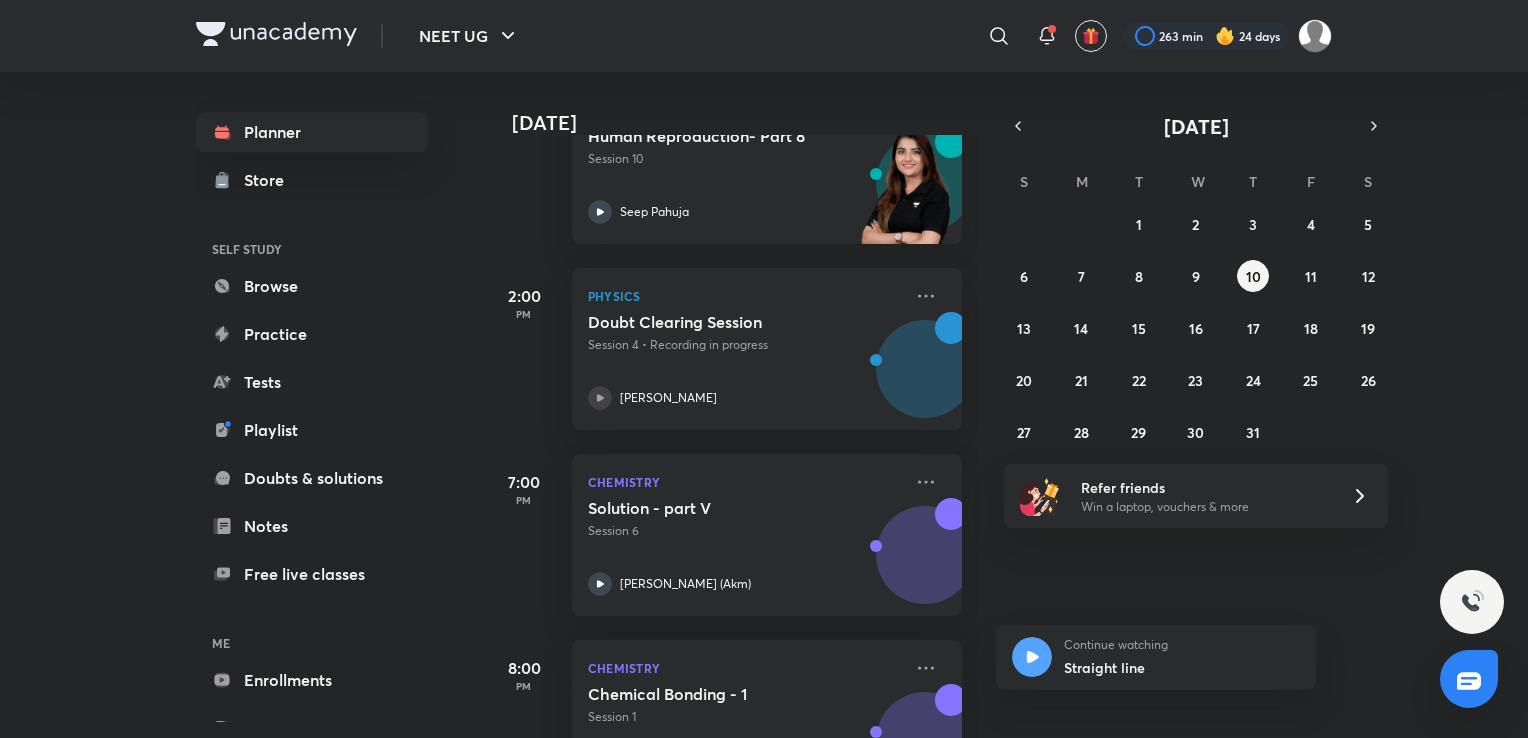 scroll, scrollTop: 823, scrollLeft: 0, axis: vertical 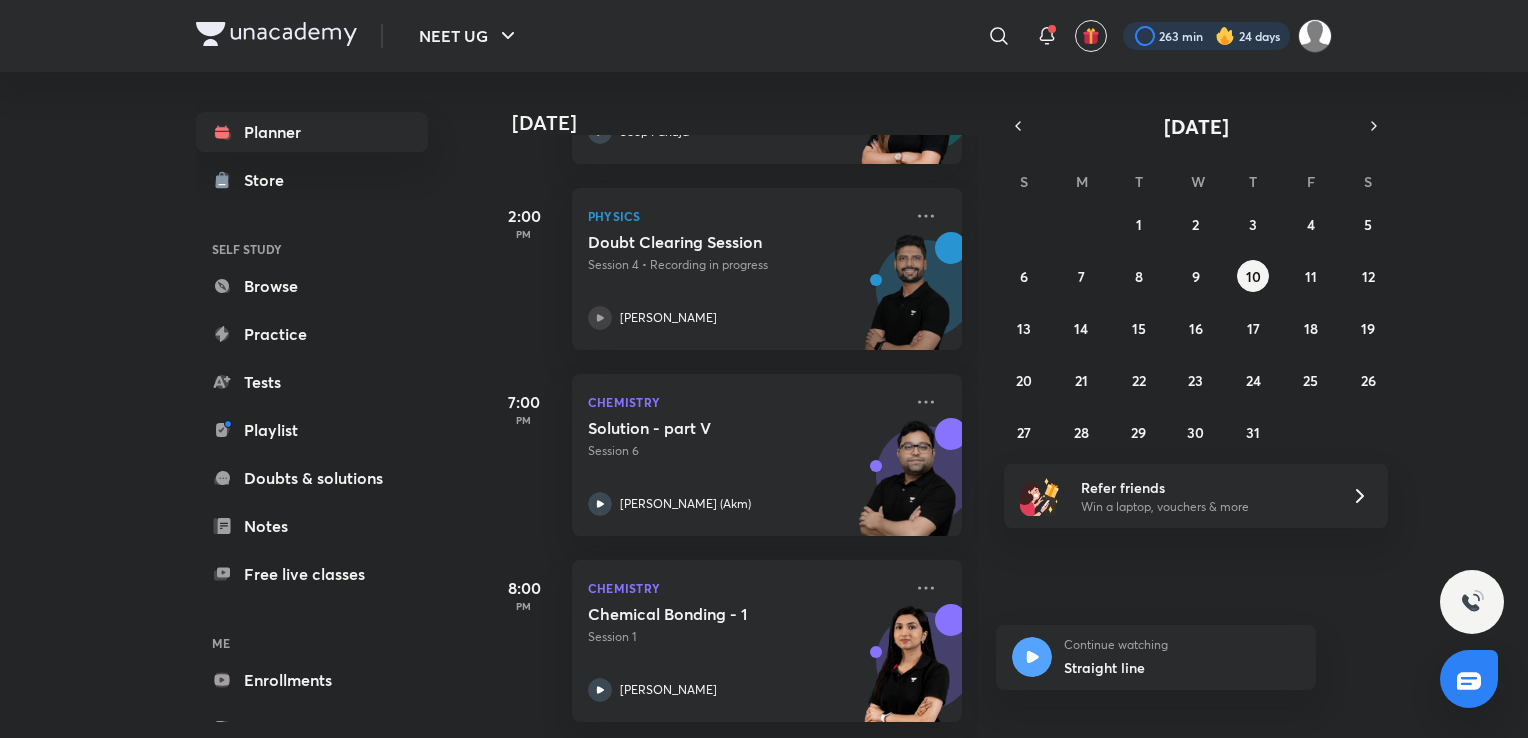 click at bounding box center (1206, 36) 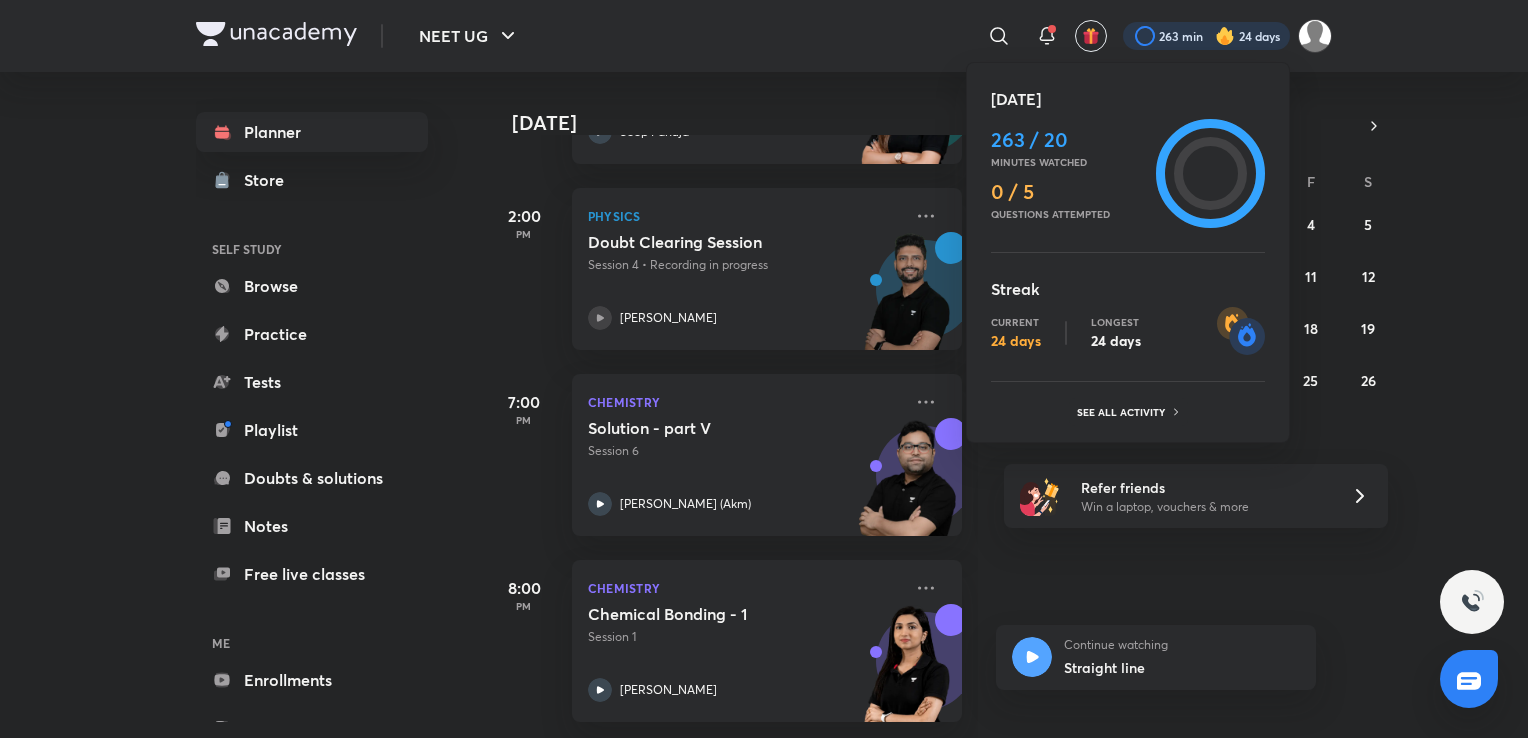 click on "Today 263 / 20 Minutes watched 0 / 5 Questions attempted Streak Current 24 days Longest 24 days See all activity" at bounding box center (1128, 256) 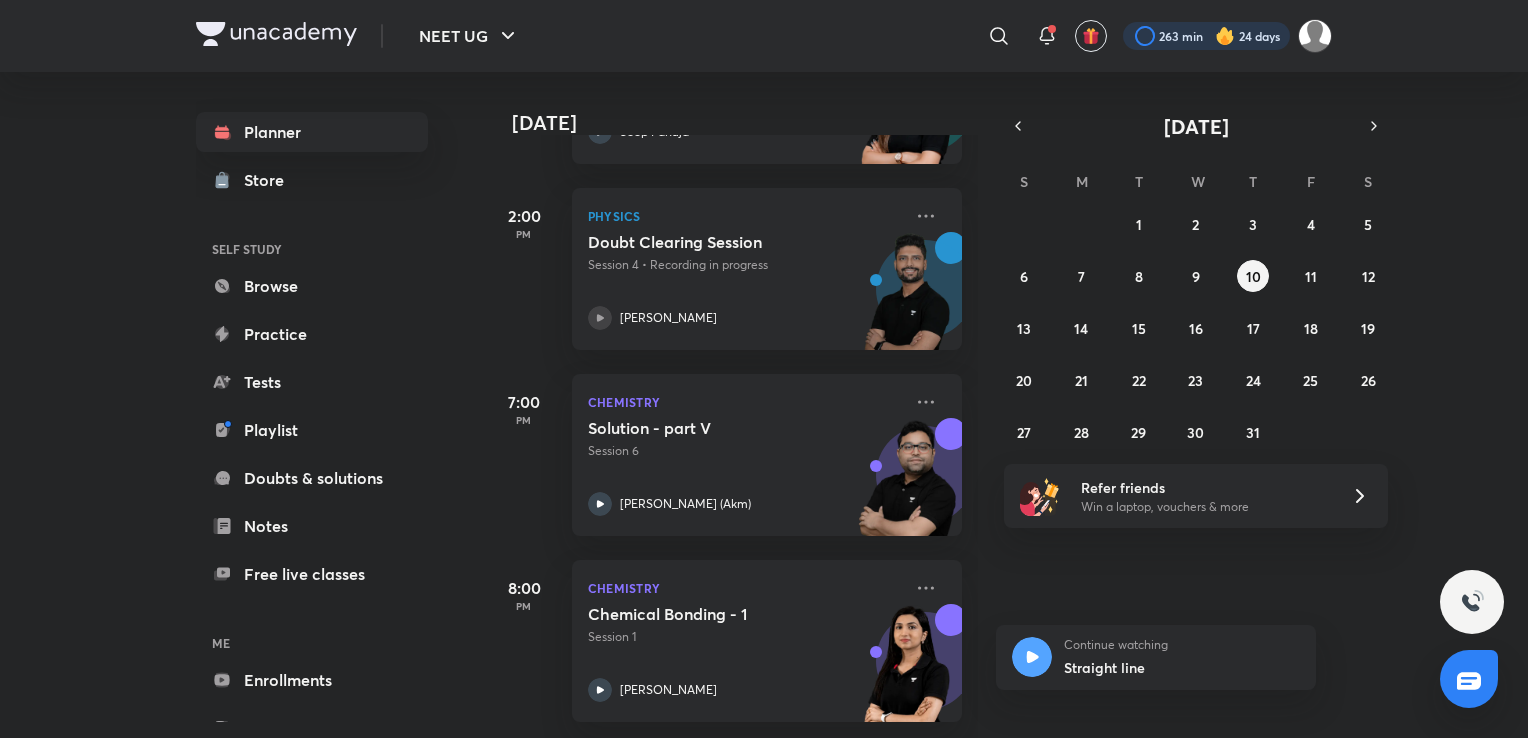 click at bounding box center [1206, 36] 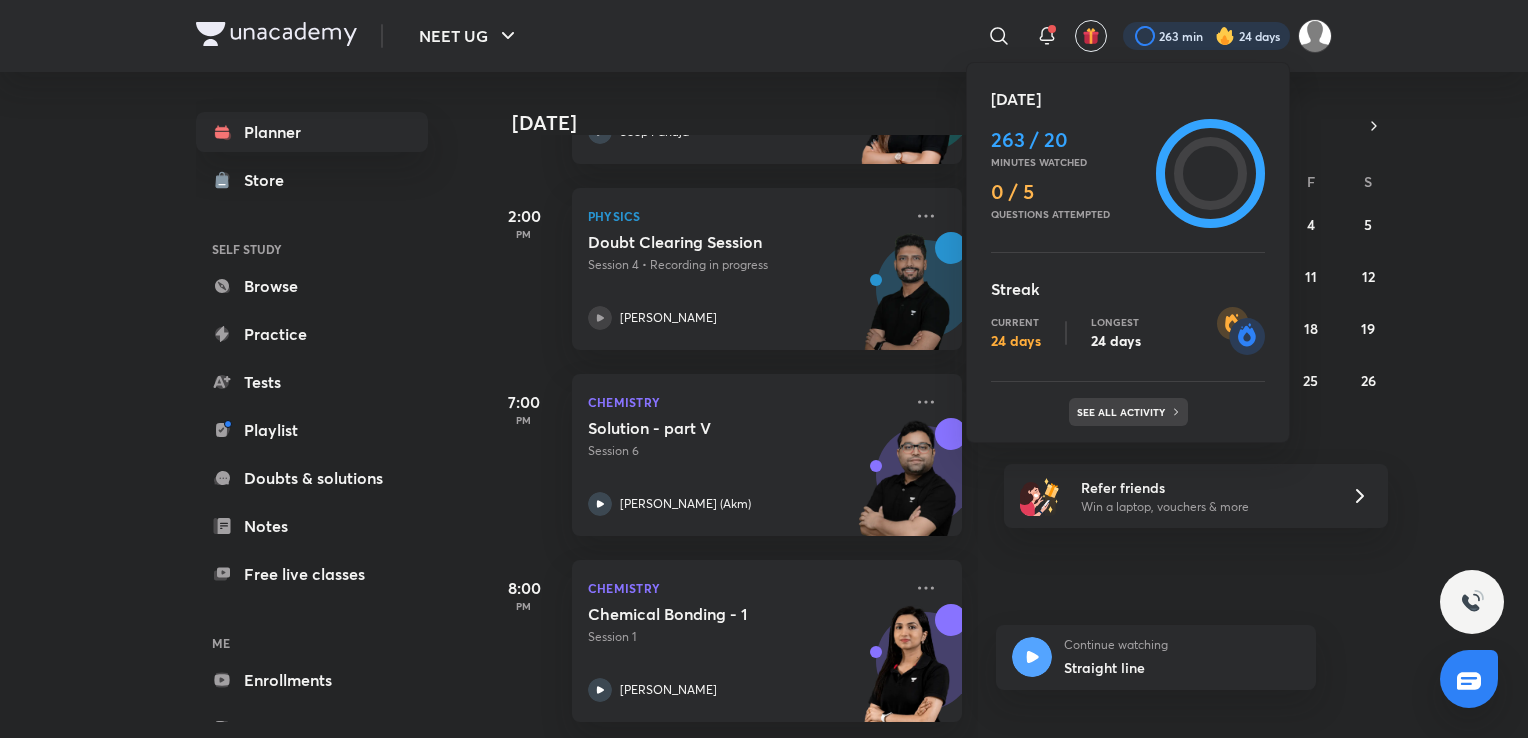 click on "See all activity" at bounding box center (1123, 412) 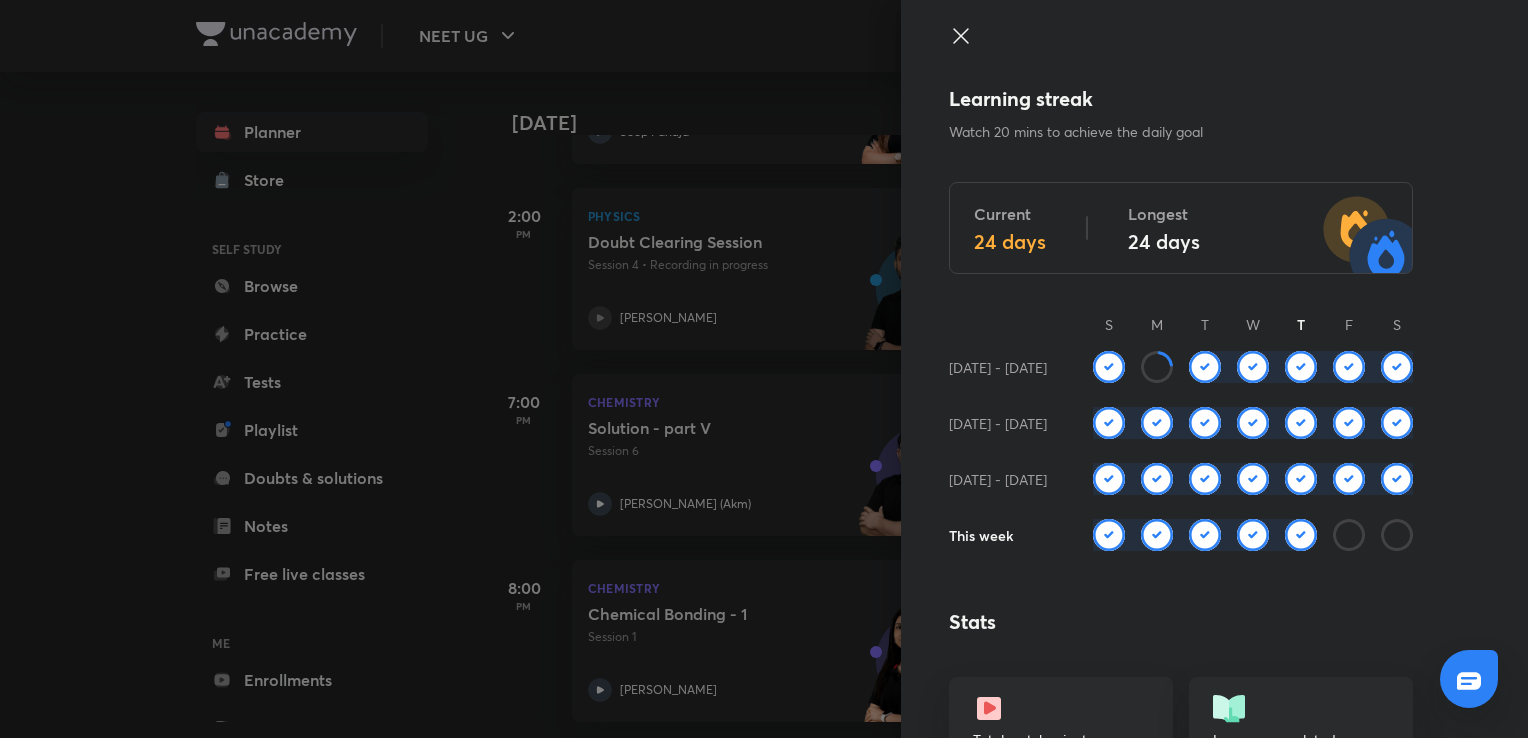 click at bounding box center [1301, 535] 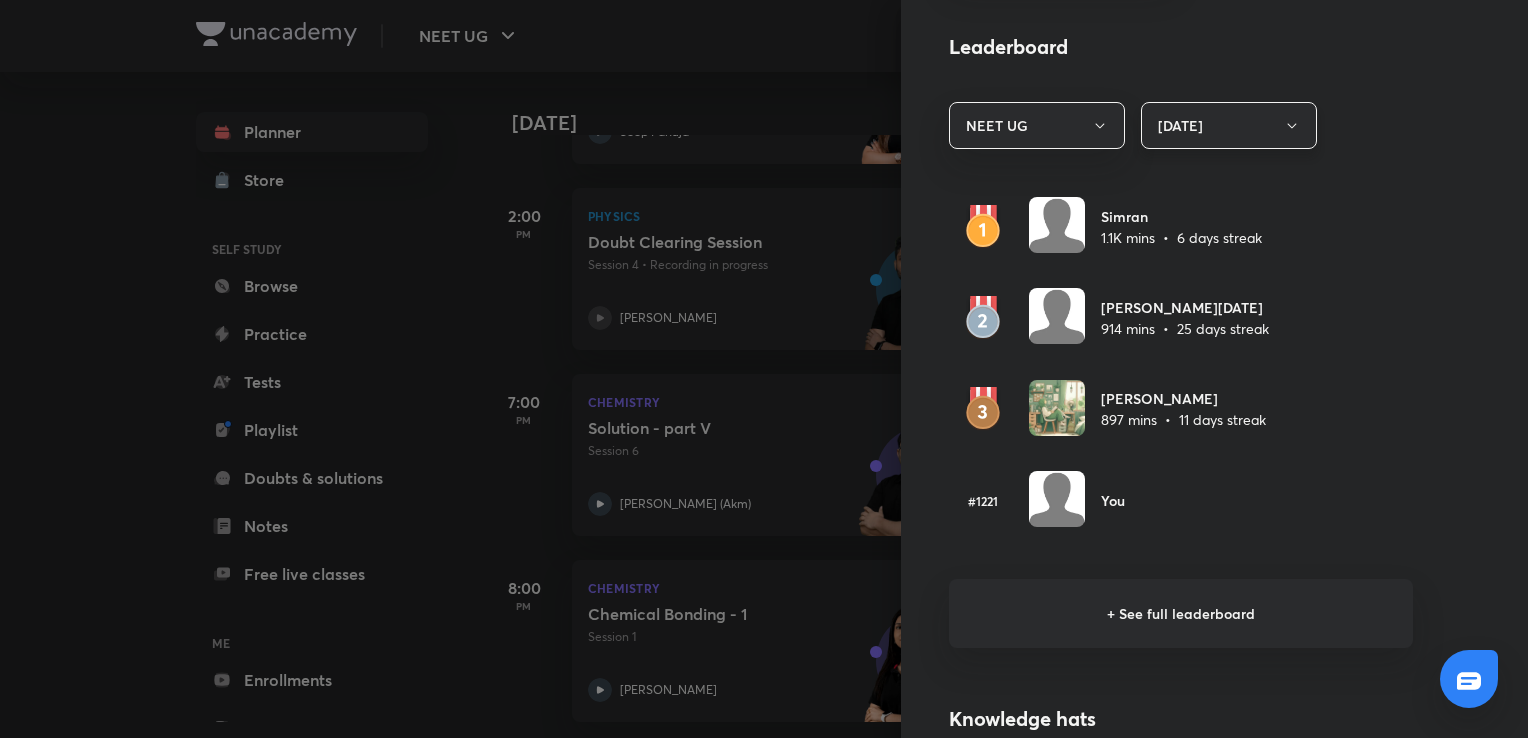 scroll, scrollTop: 1122, scrollLeft: 0, axis: vertical 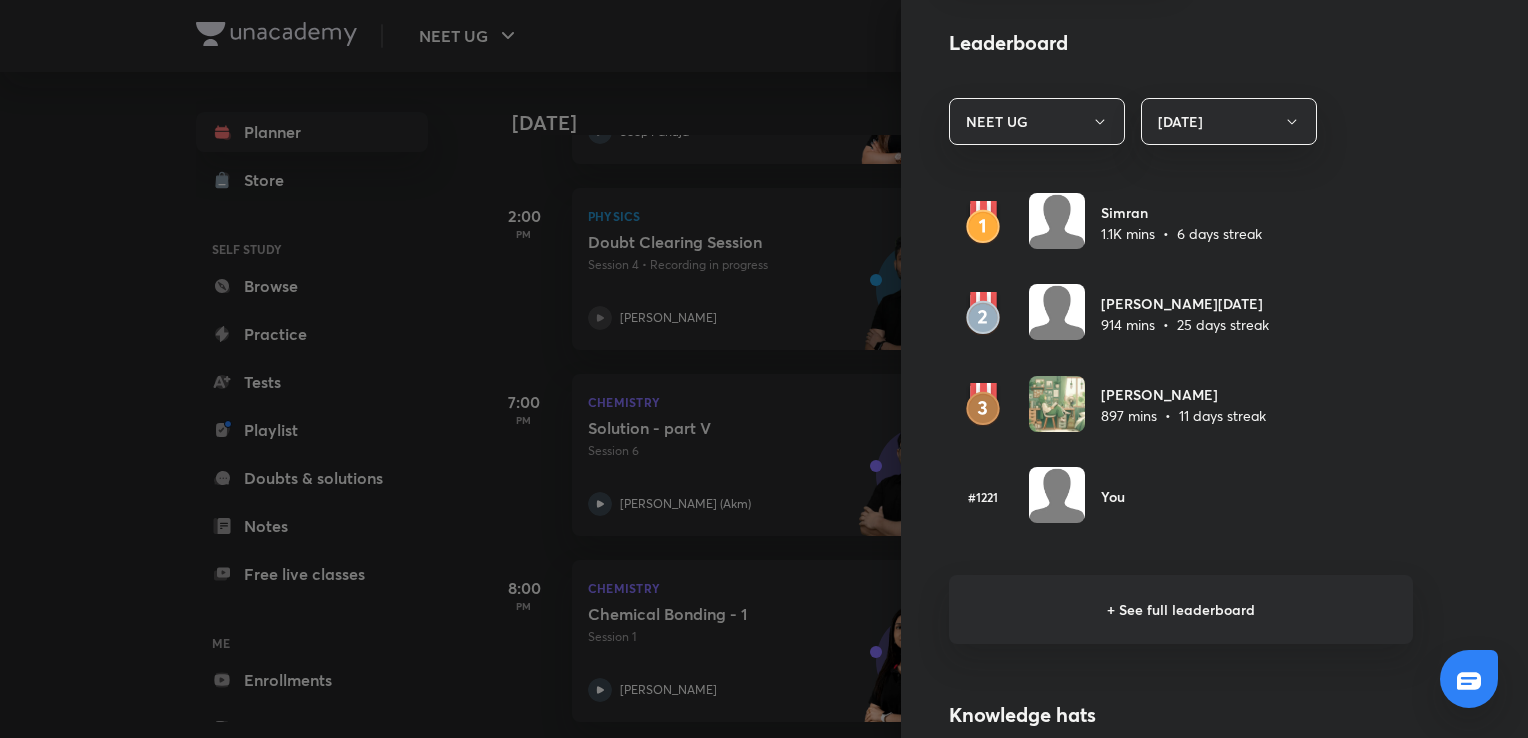 click on "+ See full leaderboard" at bounding box center (1181, 609) 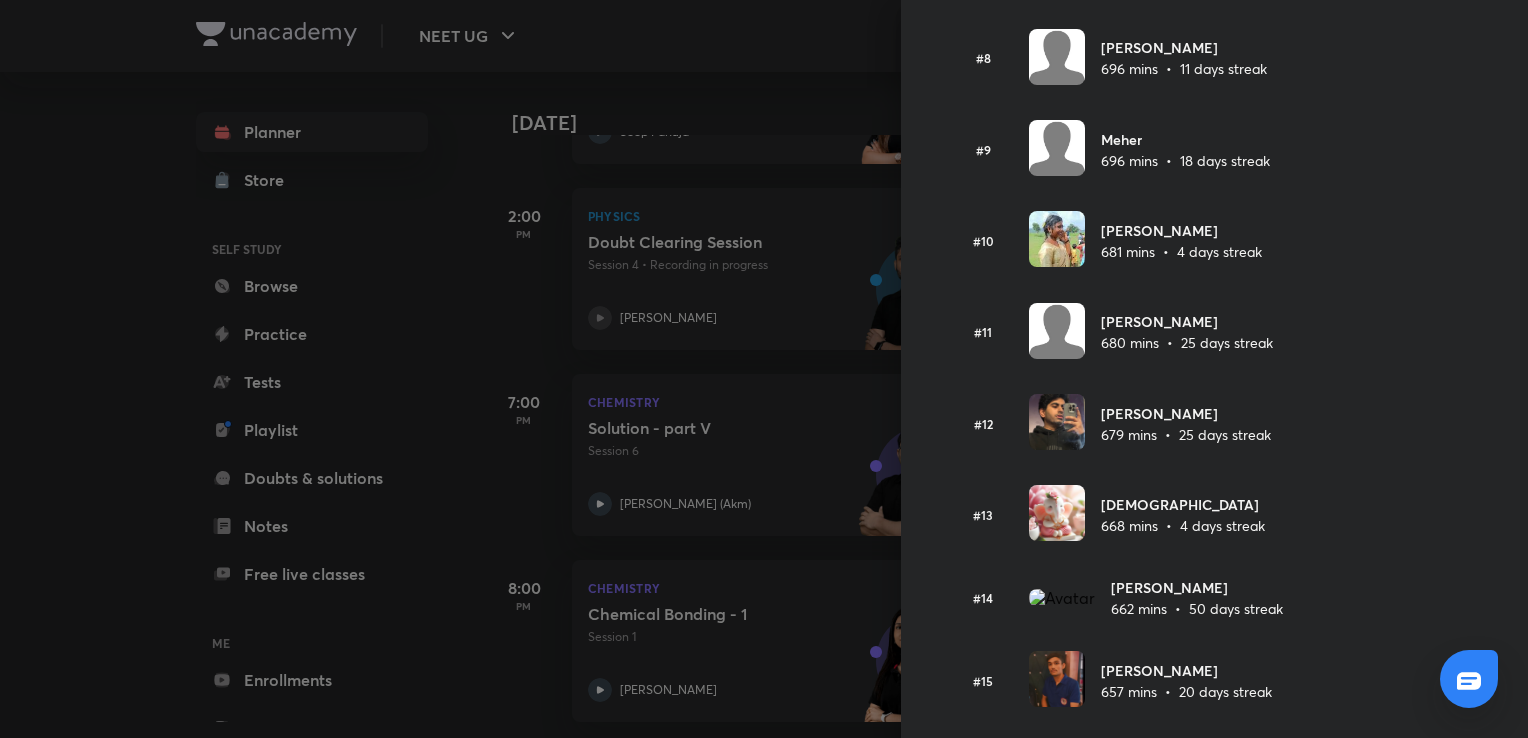 scroll, scrollTop: 796, scrollLeft: 0, axis: vertical 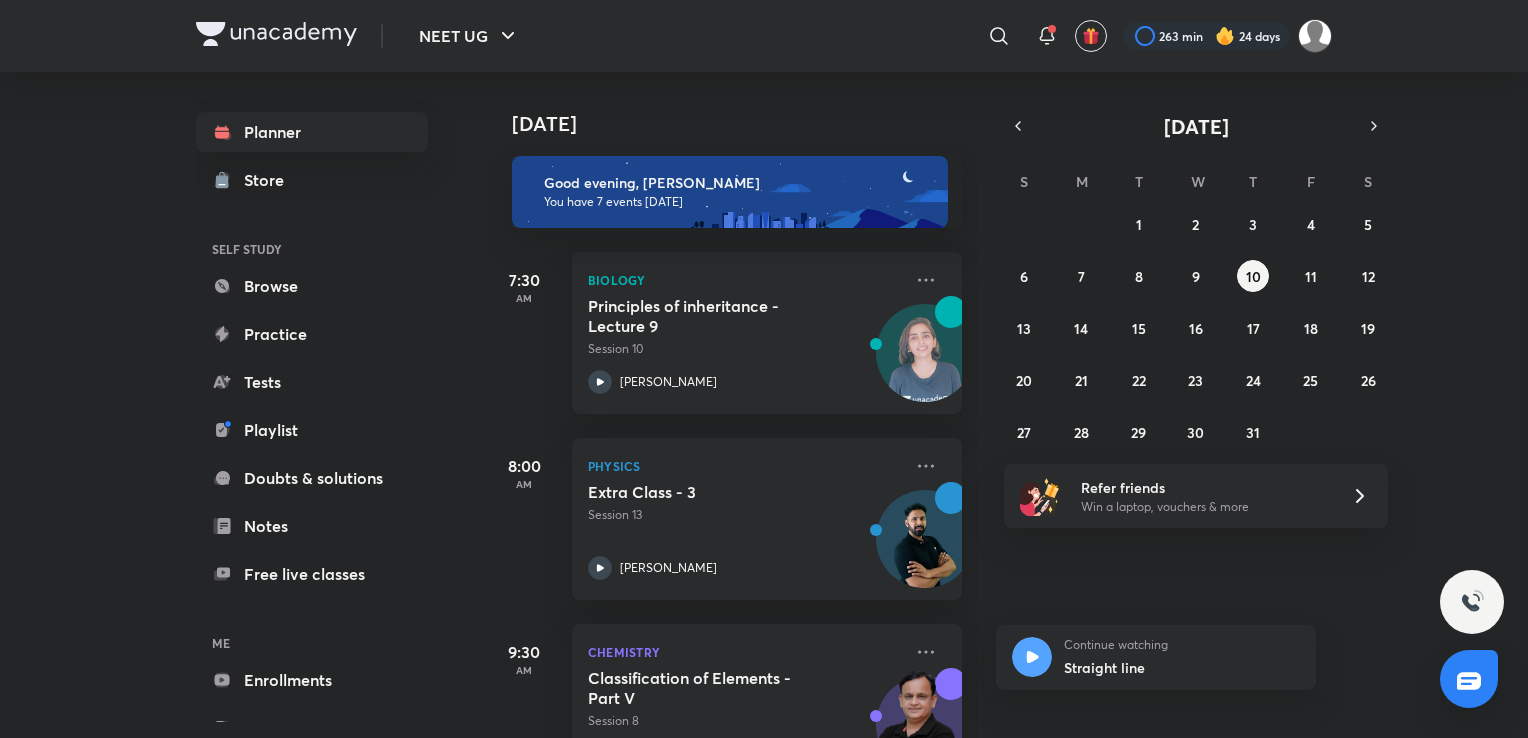 click at bounding box center [1225, 36] 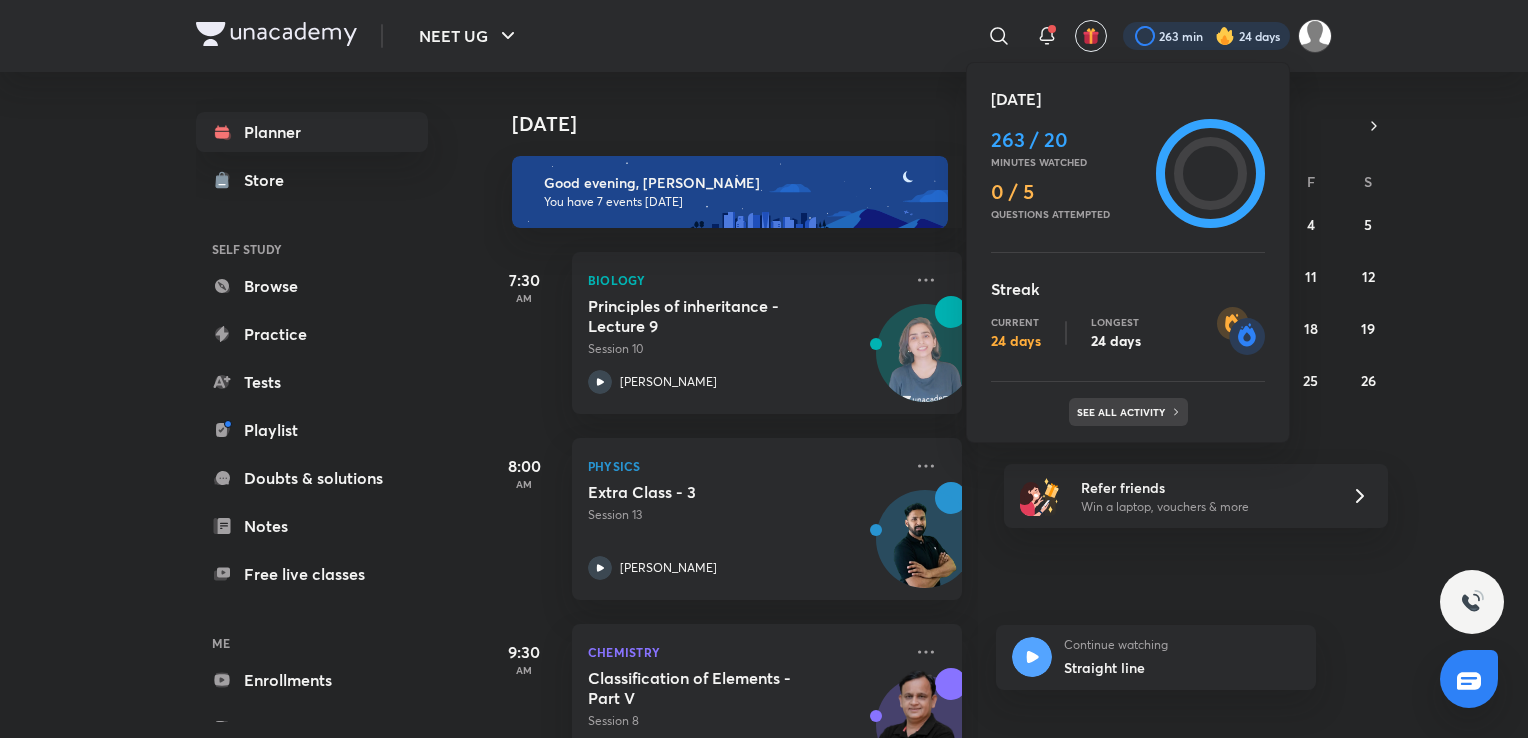 click on "See all activity" at bounding box center [1128, 412] 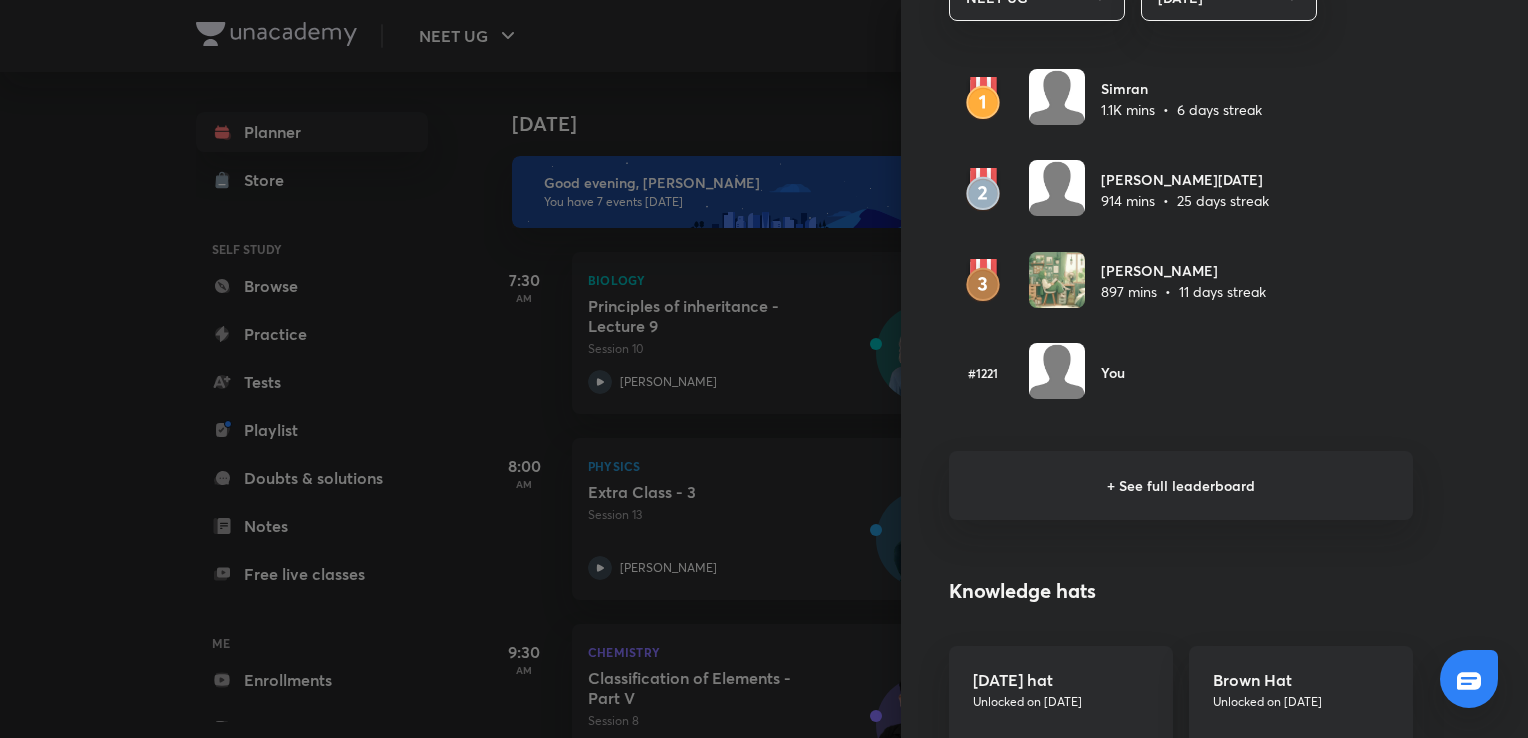 scroll, scrollTop: 1250, scrollLeft: 0, axis: vertical 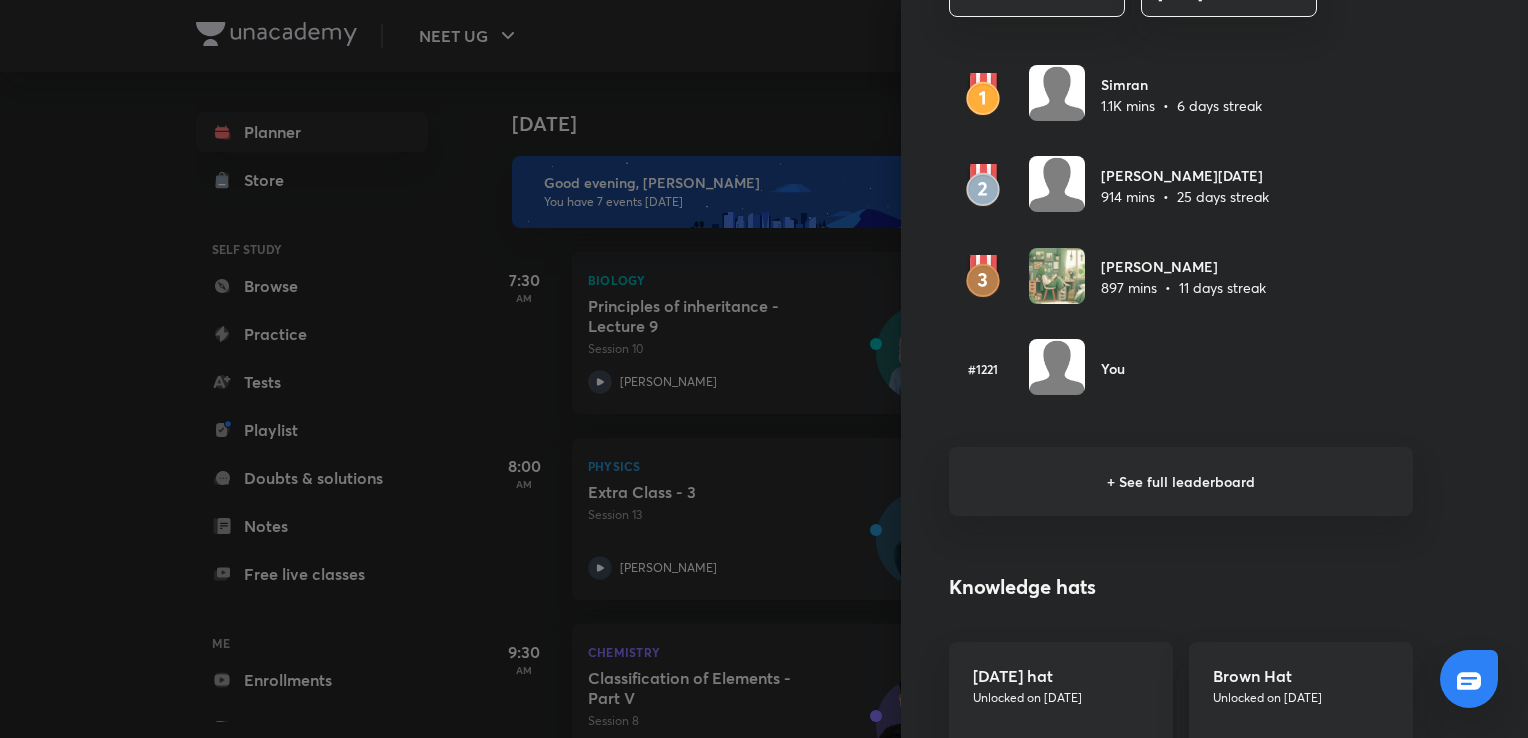 click on "+ See full leaderboard" at bounding box center (1181, 481) 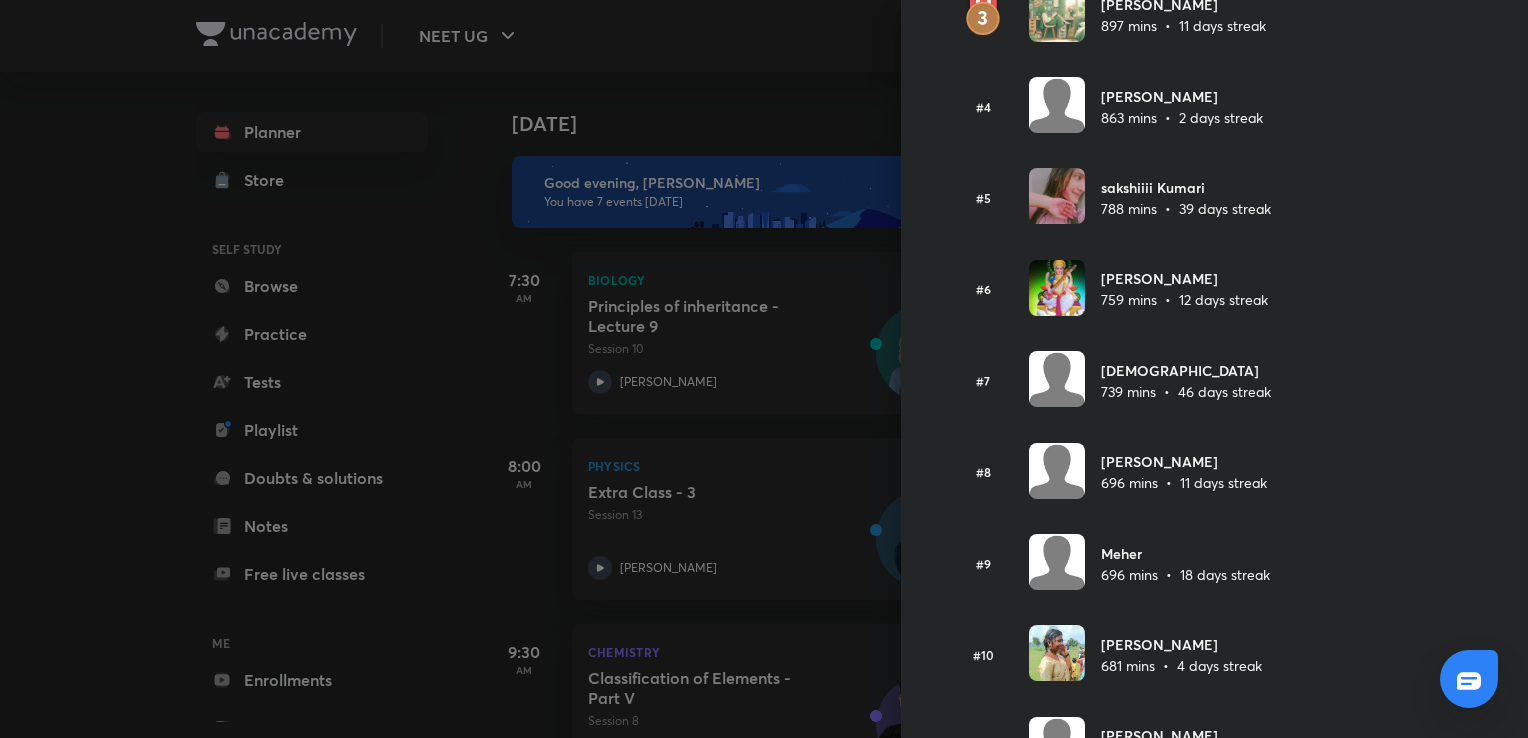 scroll, scrollTop: 0, scrollLeft: 0, axis: both 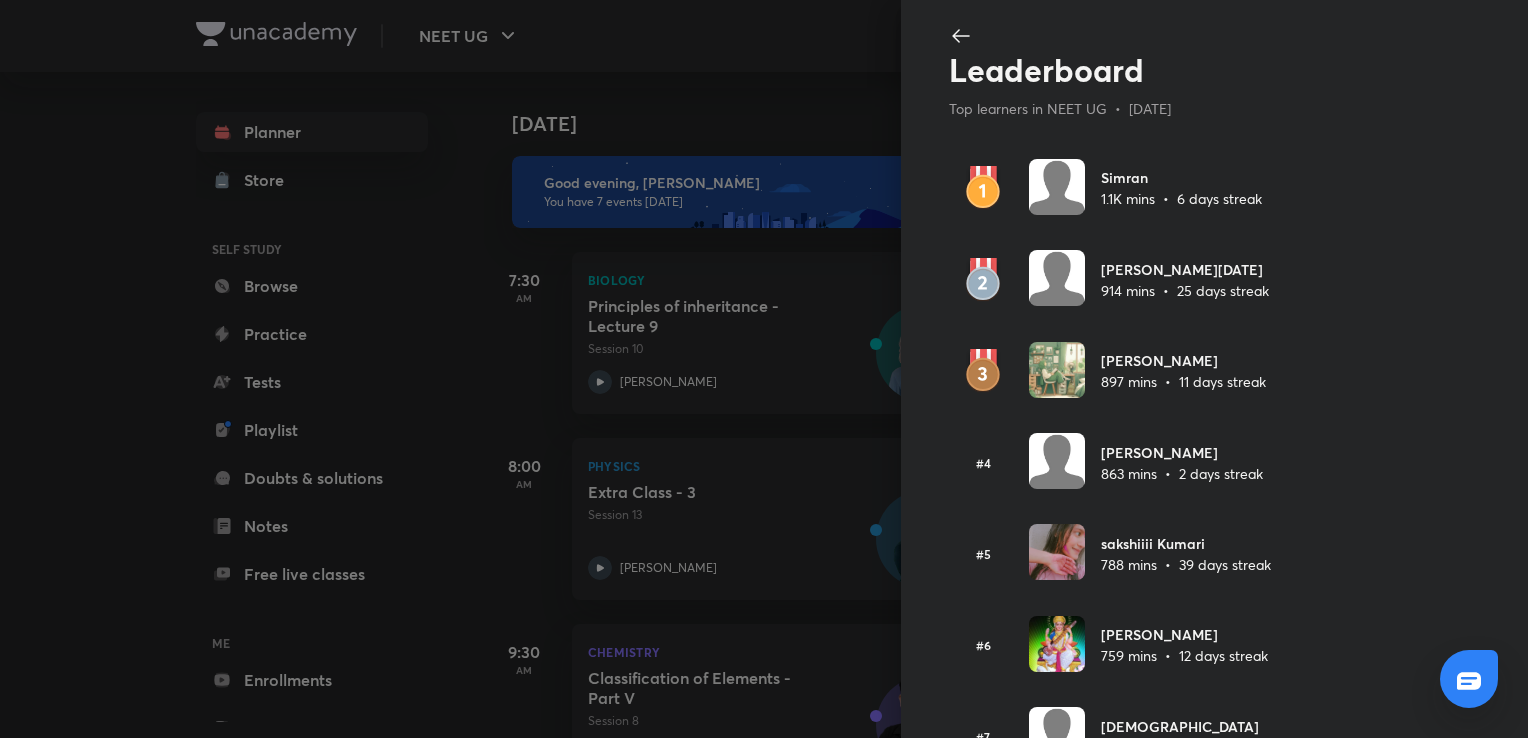 click 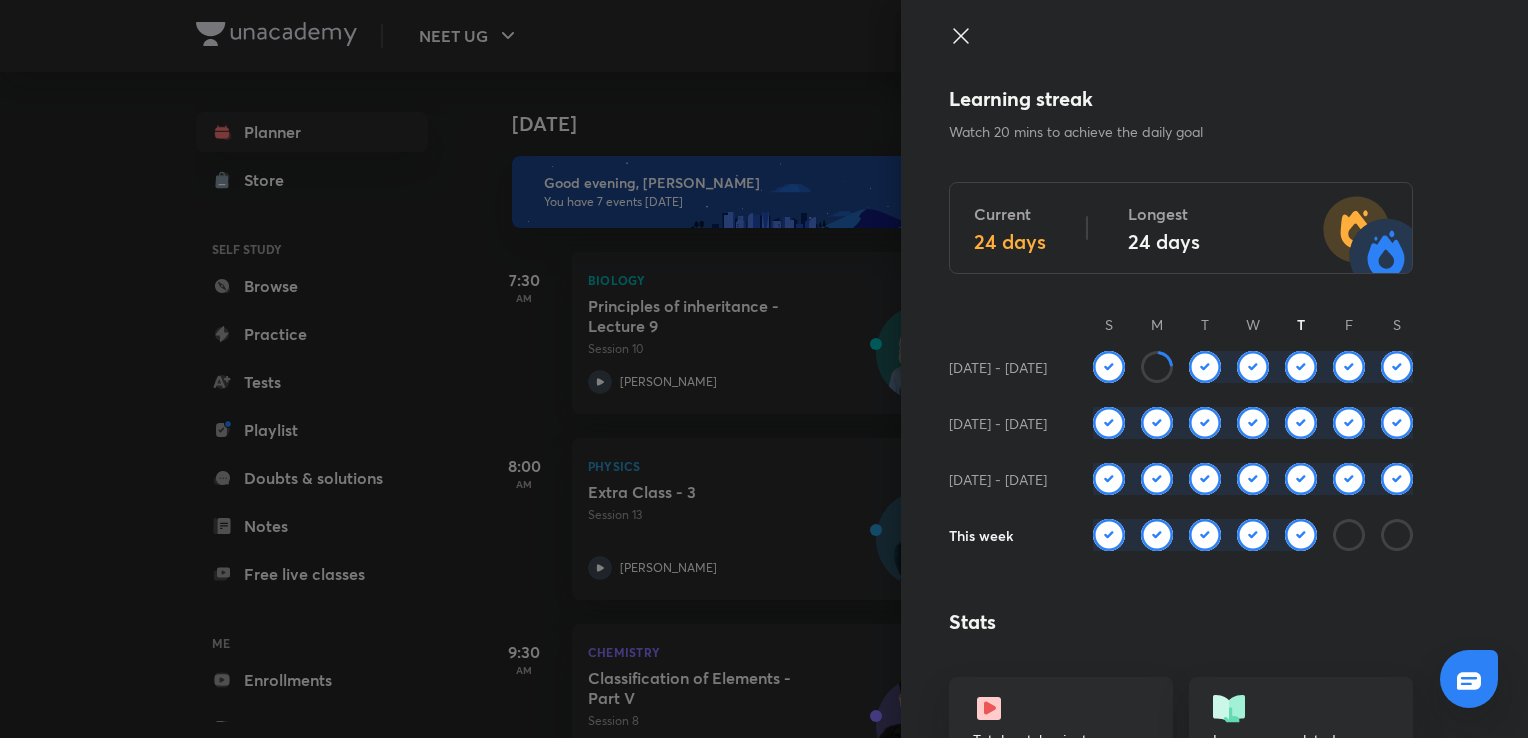 click on "Watch 20 mins to achieve the daily goal" at bounding box center (1181, 132) 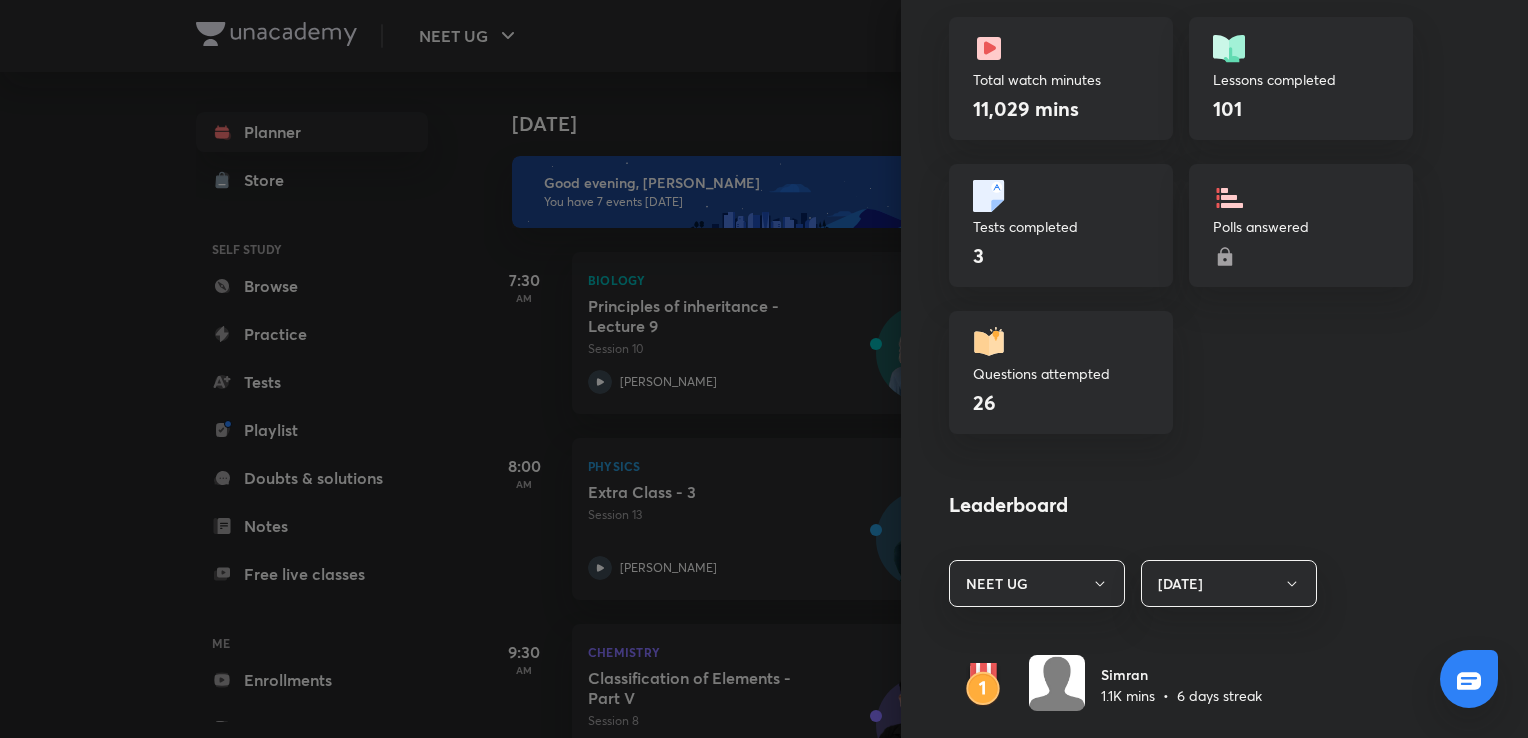 scroll, scrollTop: 671, scrollLeft: 0, axis: vertical 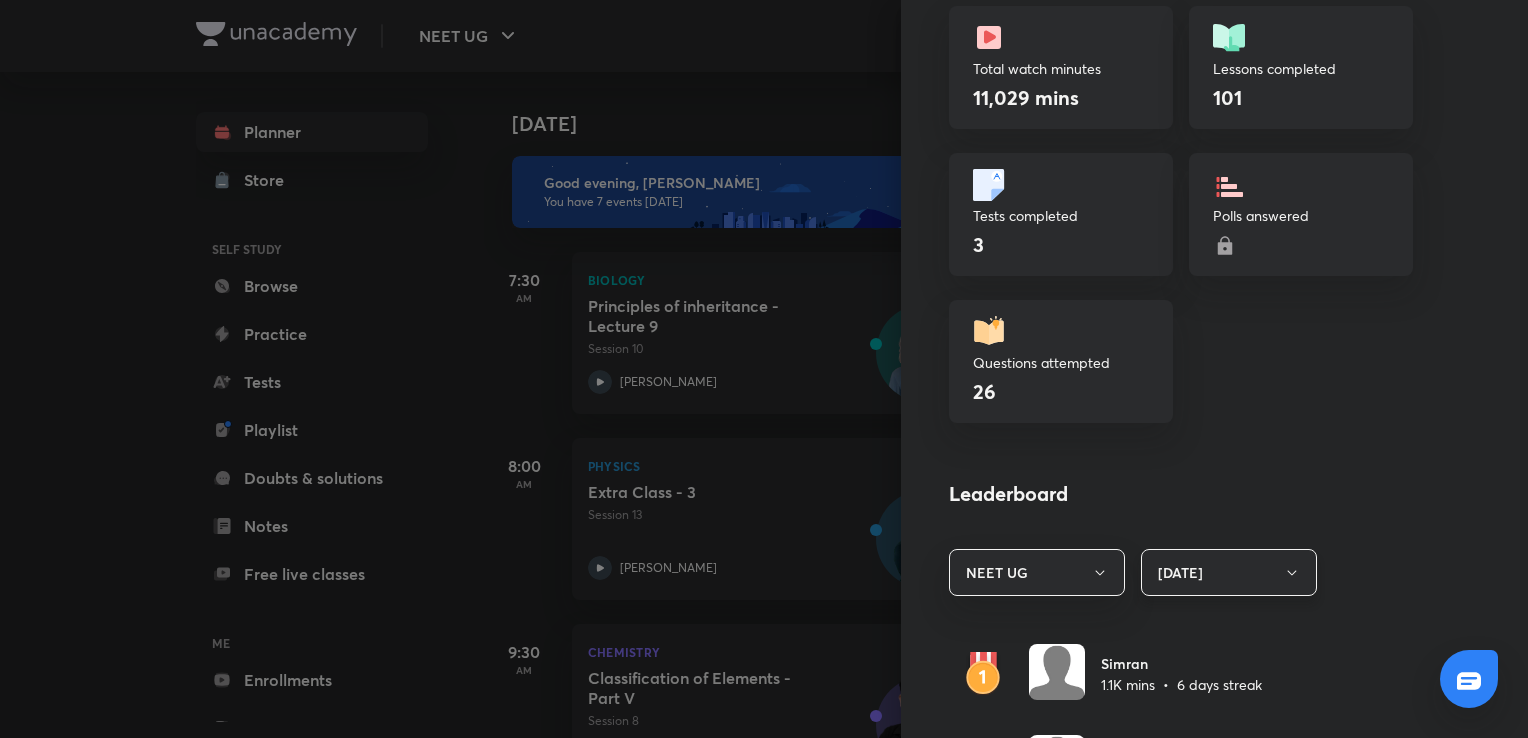 click on "[DATE]" at bounding box center (1229, 572) 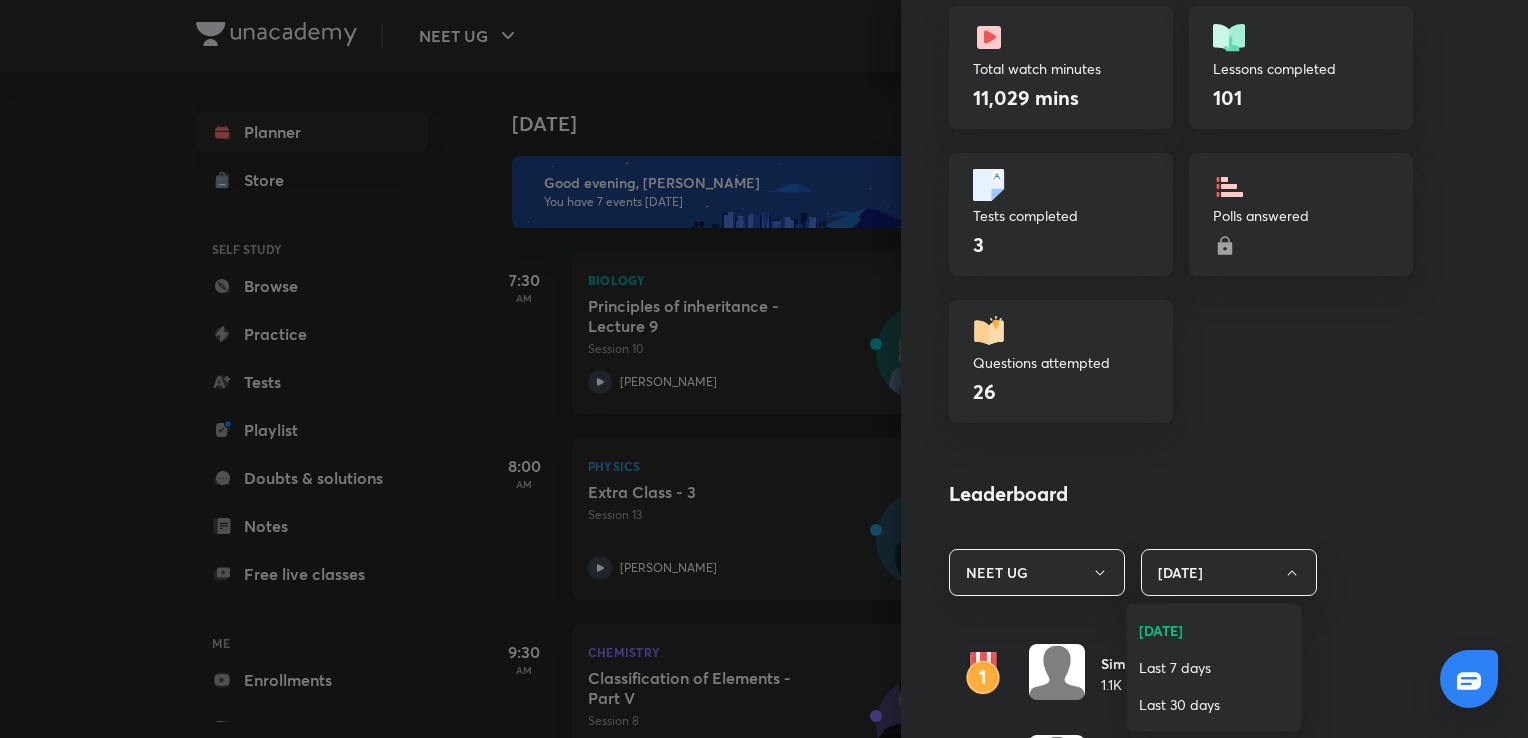 click on "Last 7 days" at bounding box center (1214, 667) 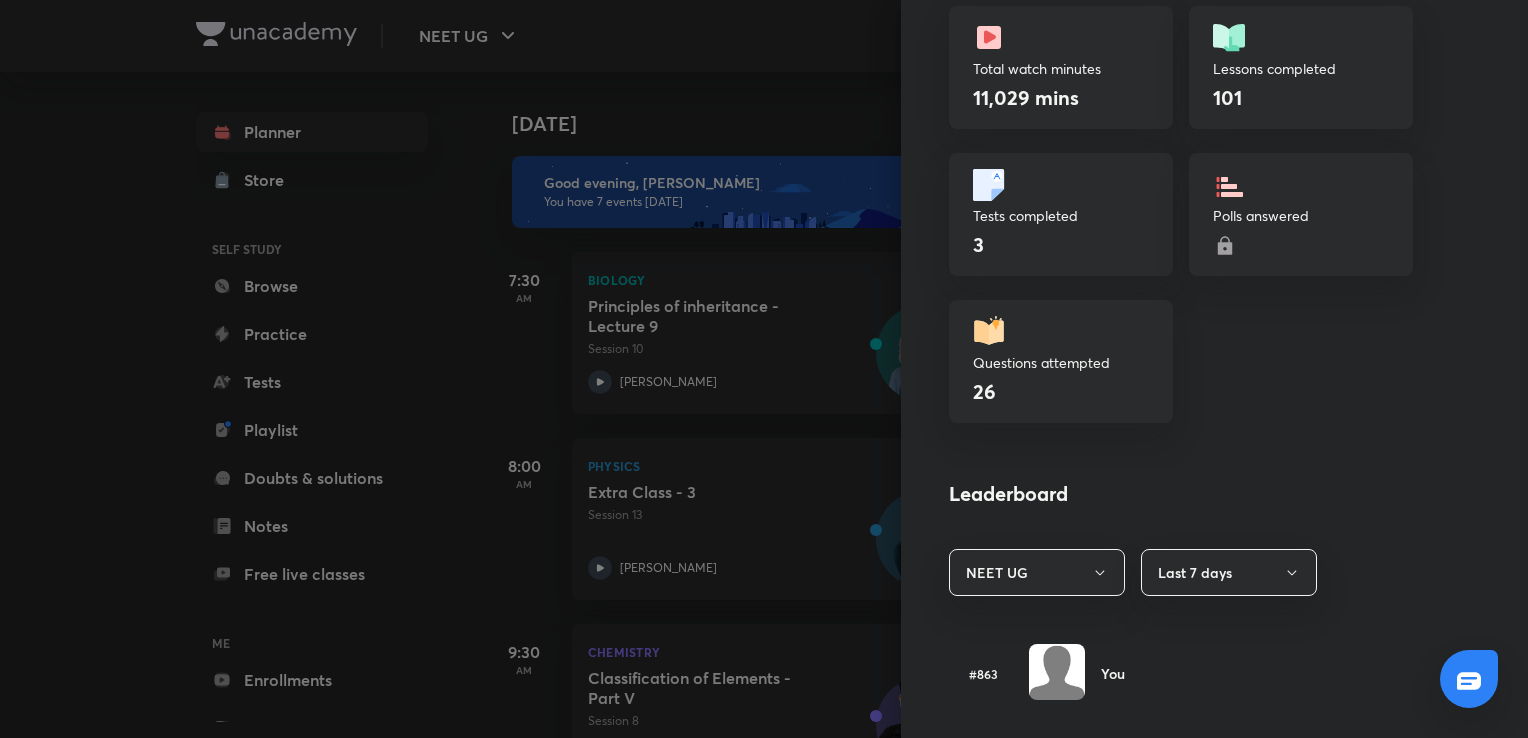 click on "#863 You" at bounding box center [1181, 673] 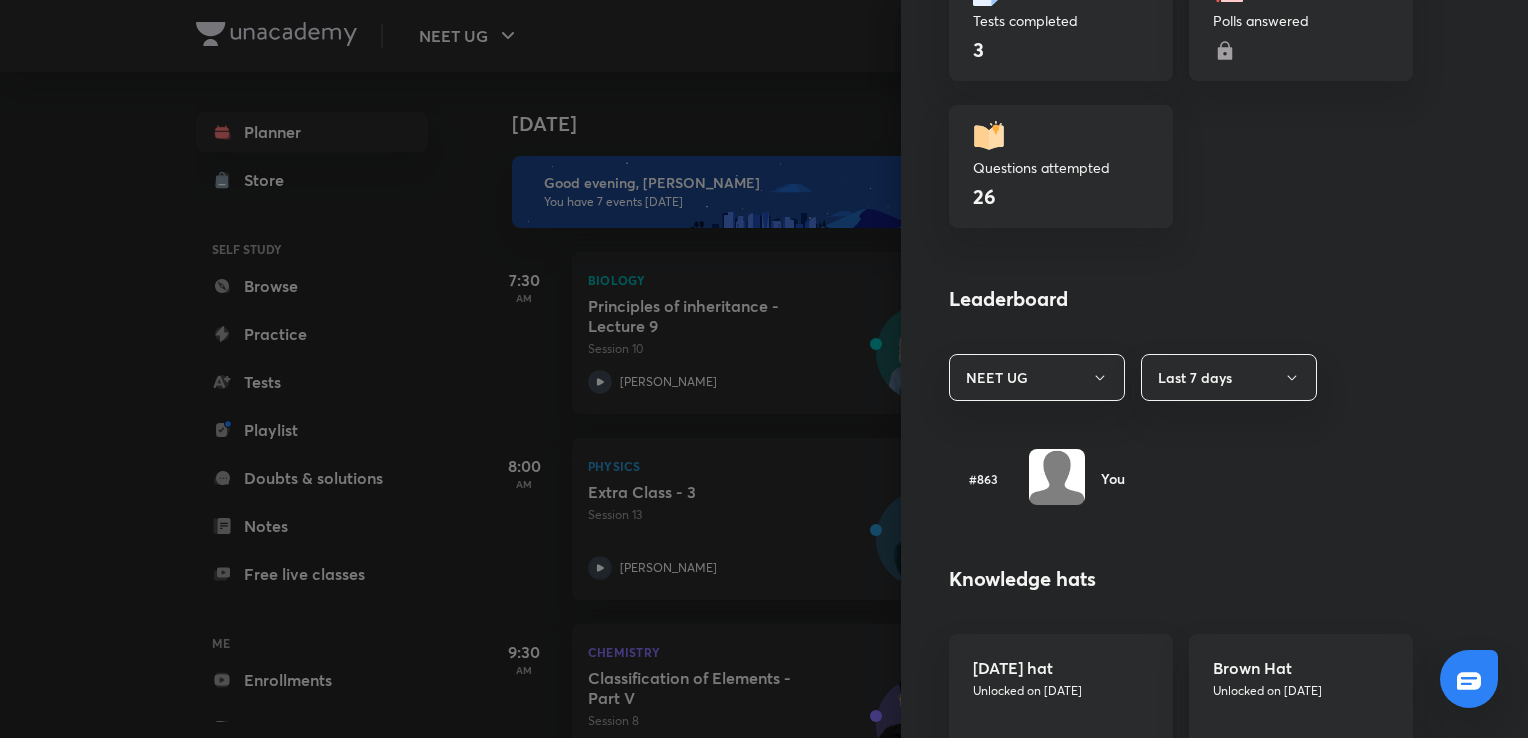 scroll, scrollTop: 867, scrollLeft: 0, axis: vertical 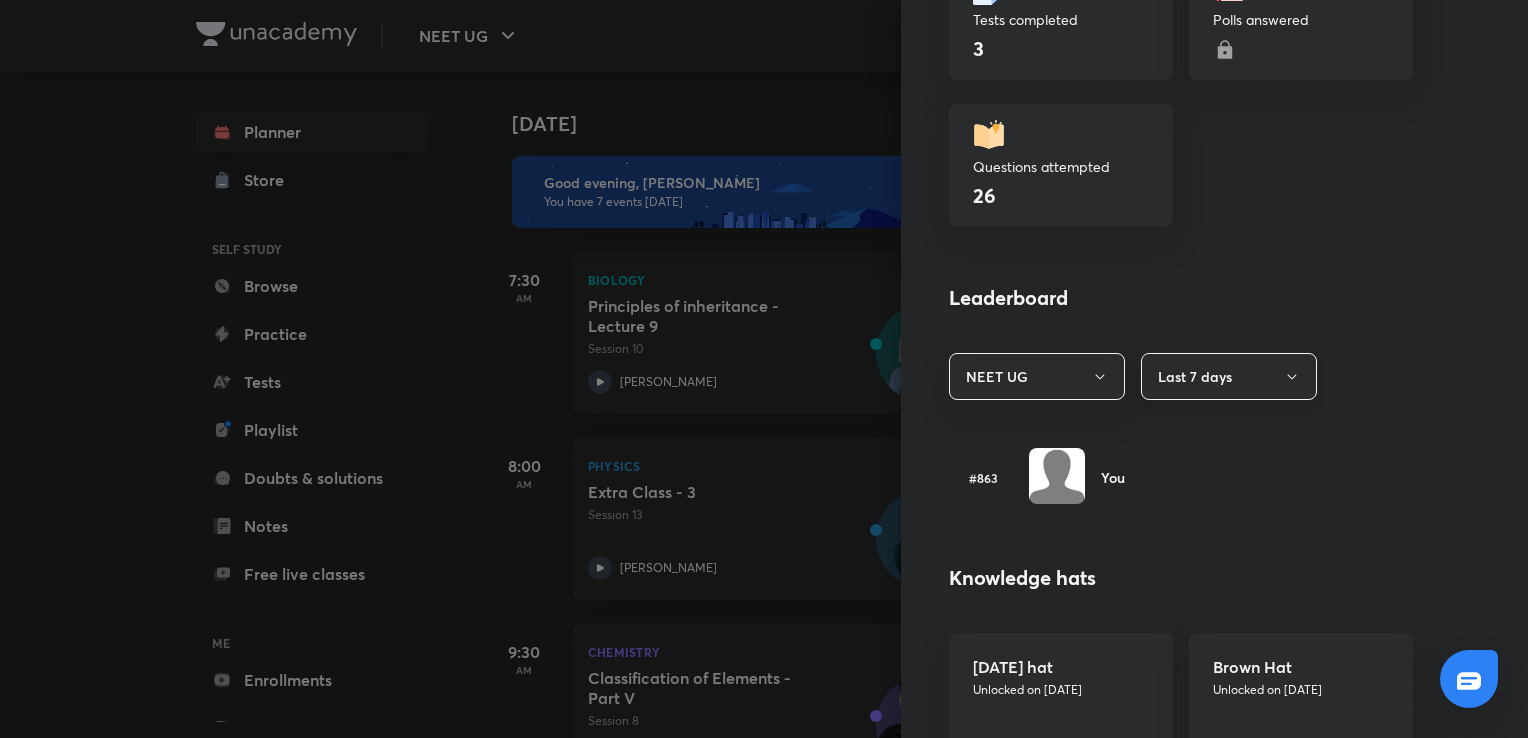 click 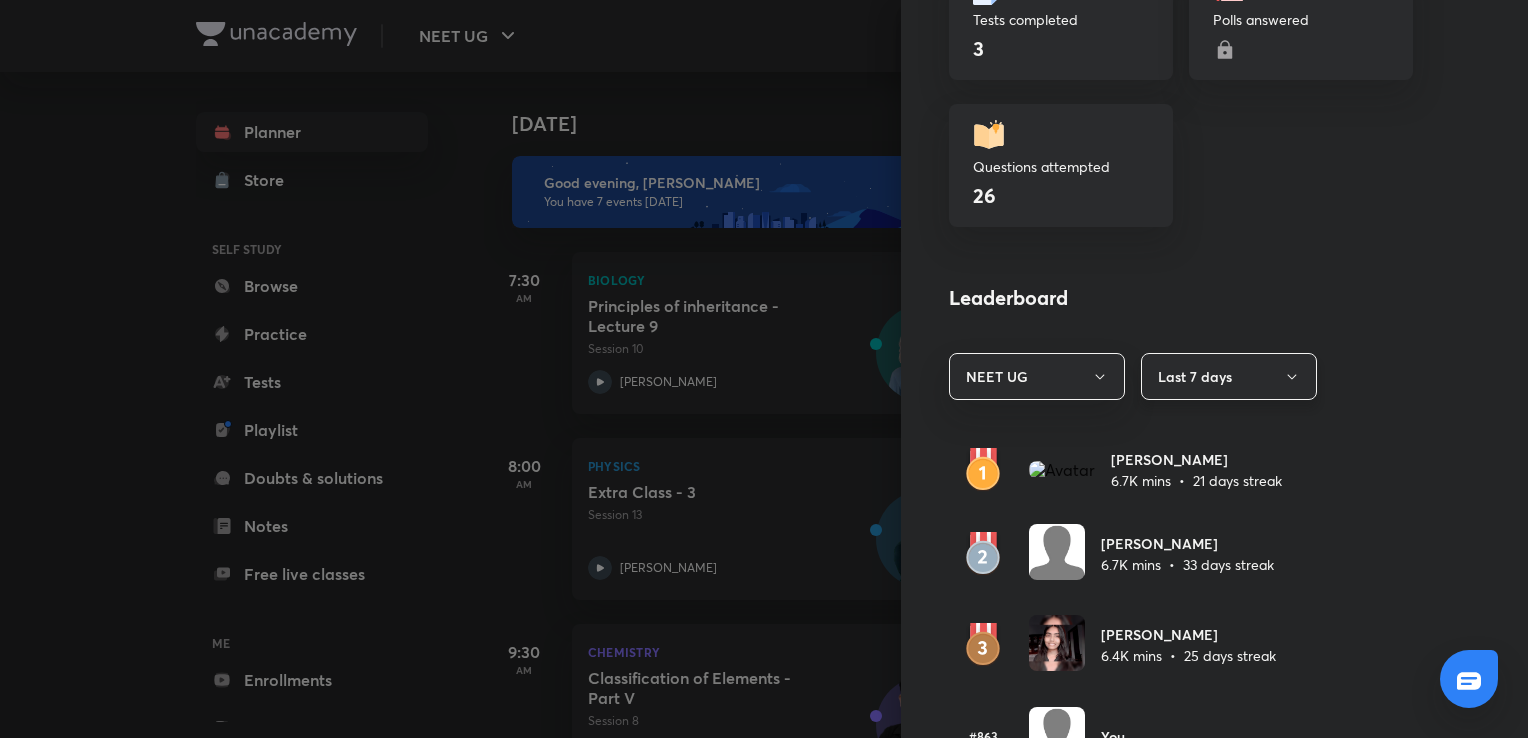 click on "Last 7 days" at bounding box center [1229, 376] 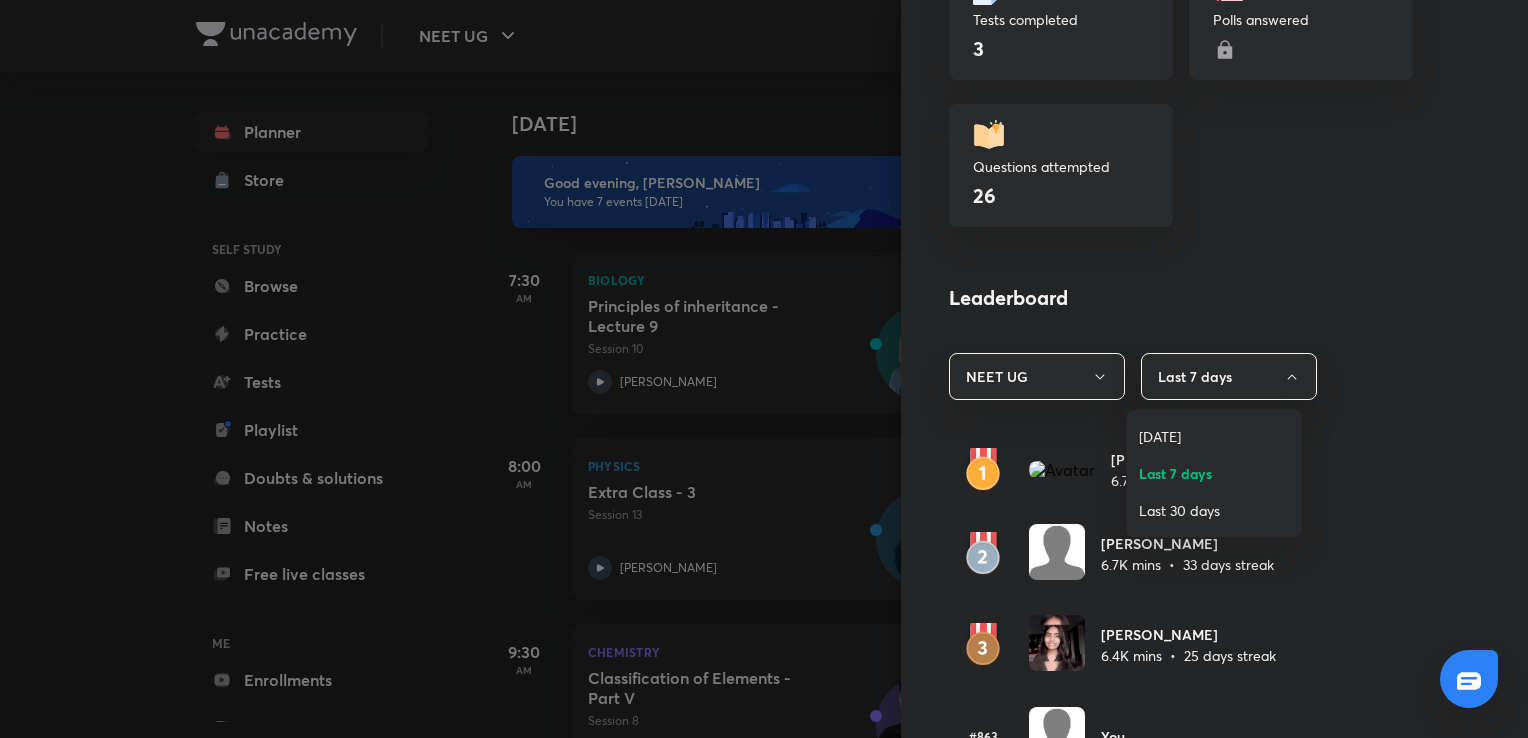 click on "Last 30 days" at bounding box center (1214, 510) 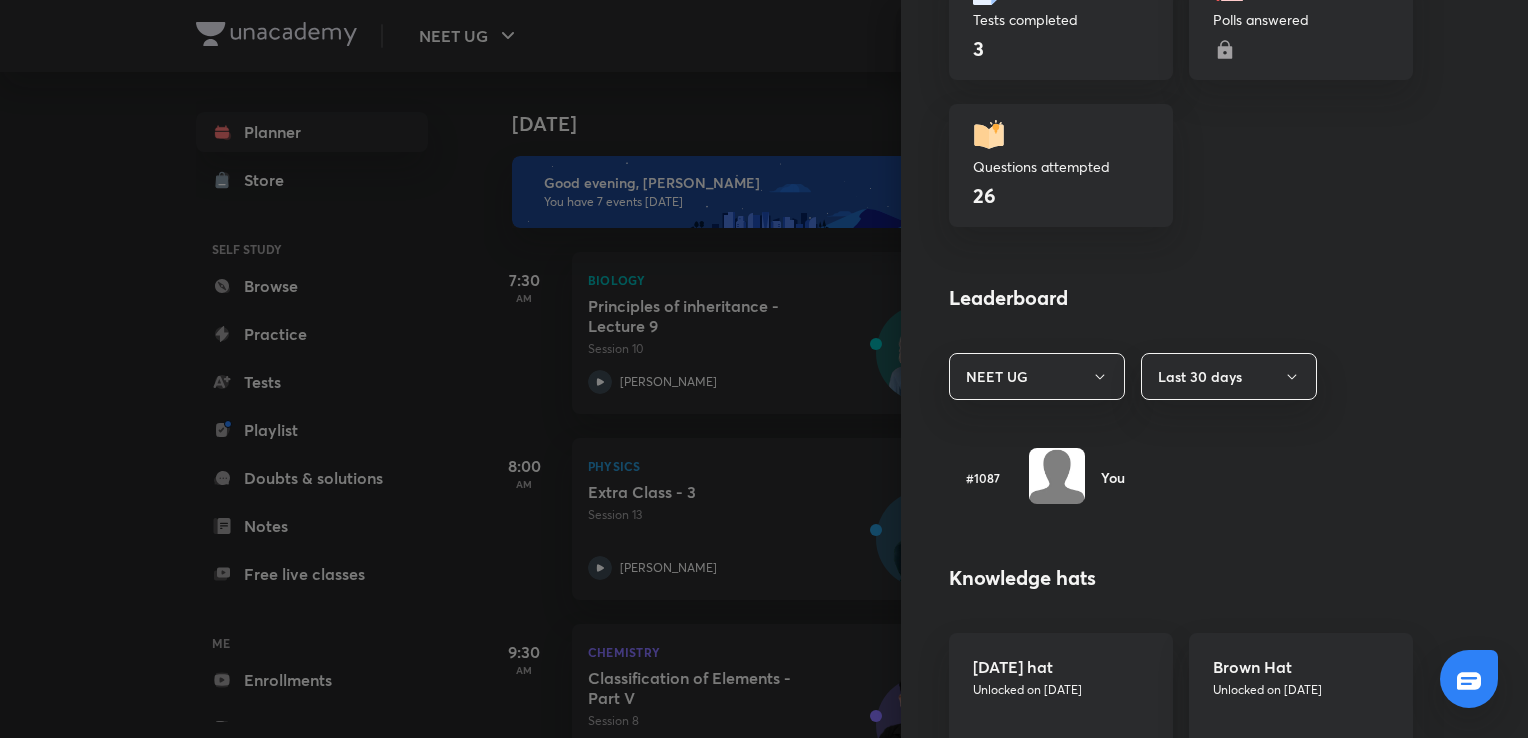 click on "#1087 You" at bounding box center (1181, 477) 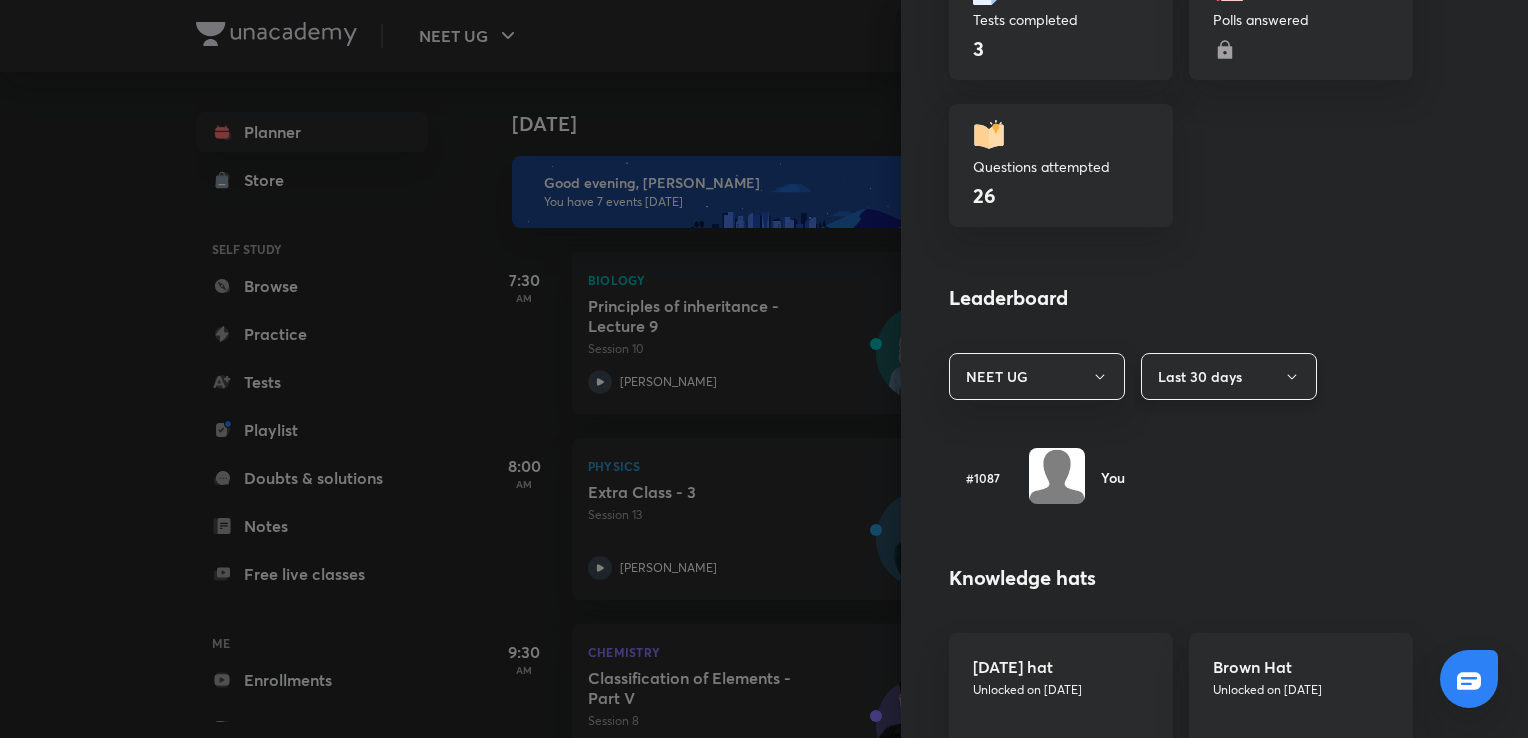 click on "Last 30 days" at bounding box center (1229, 376) 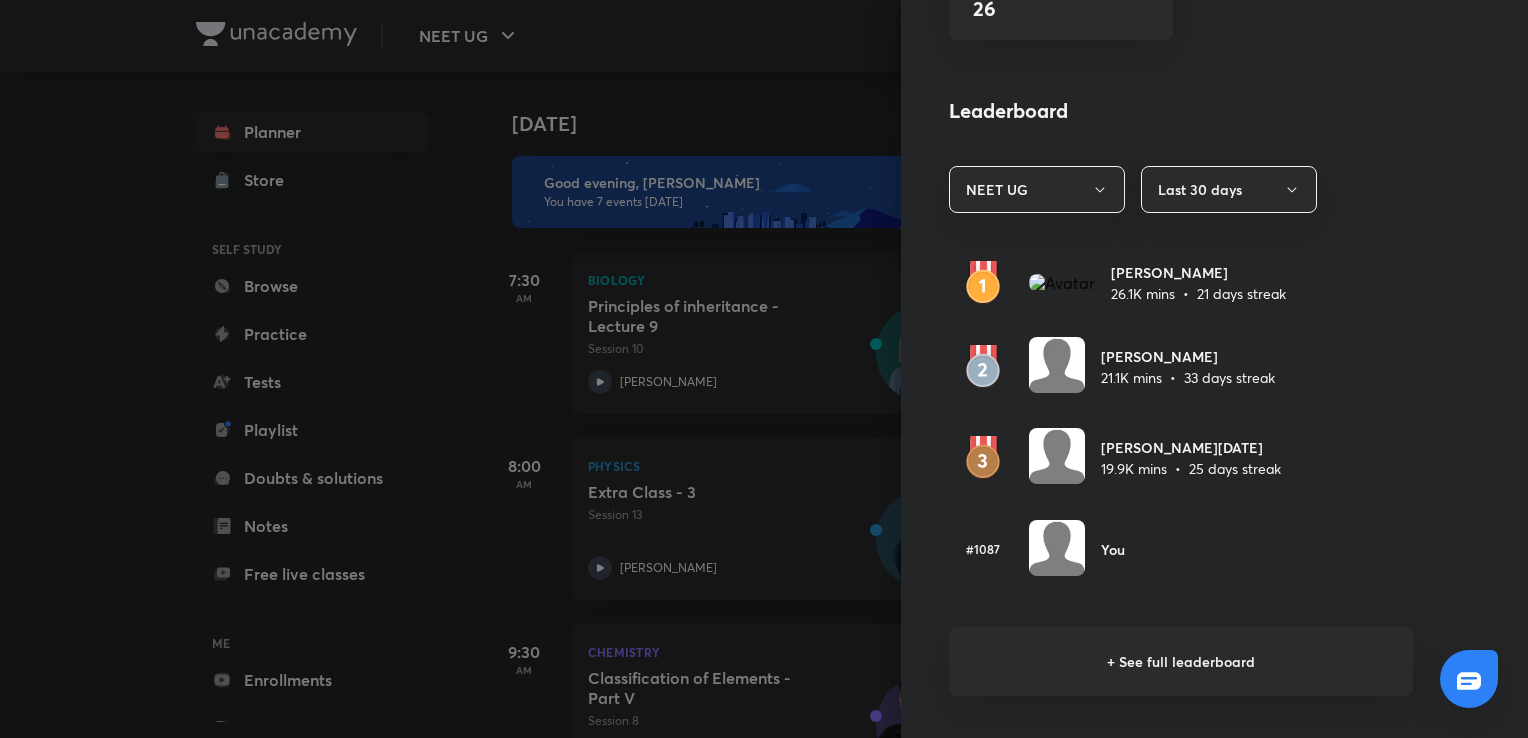 scroll, scrollTop: 1055, scrollLeft: 0, axis: vertical 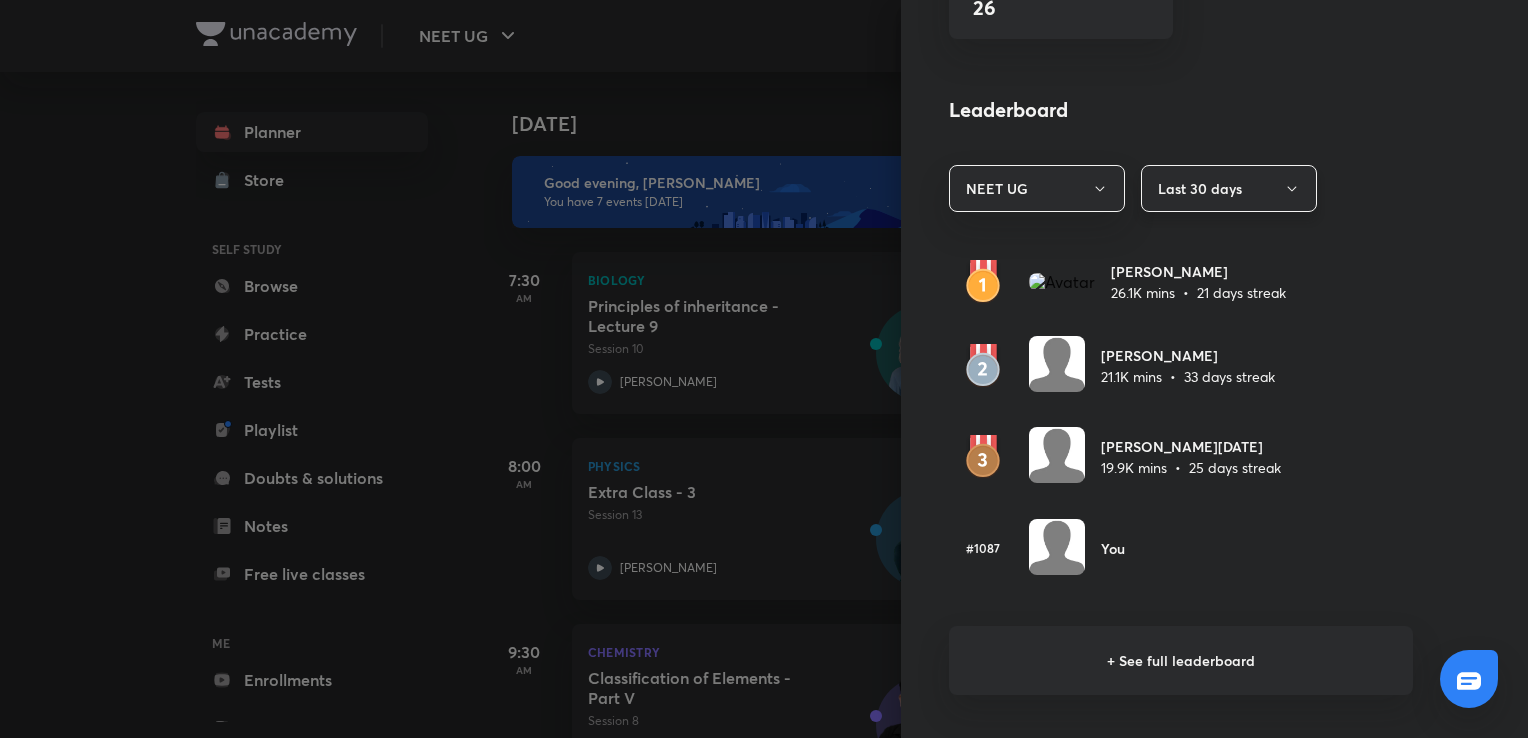 click 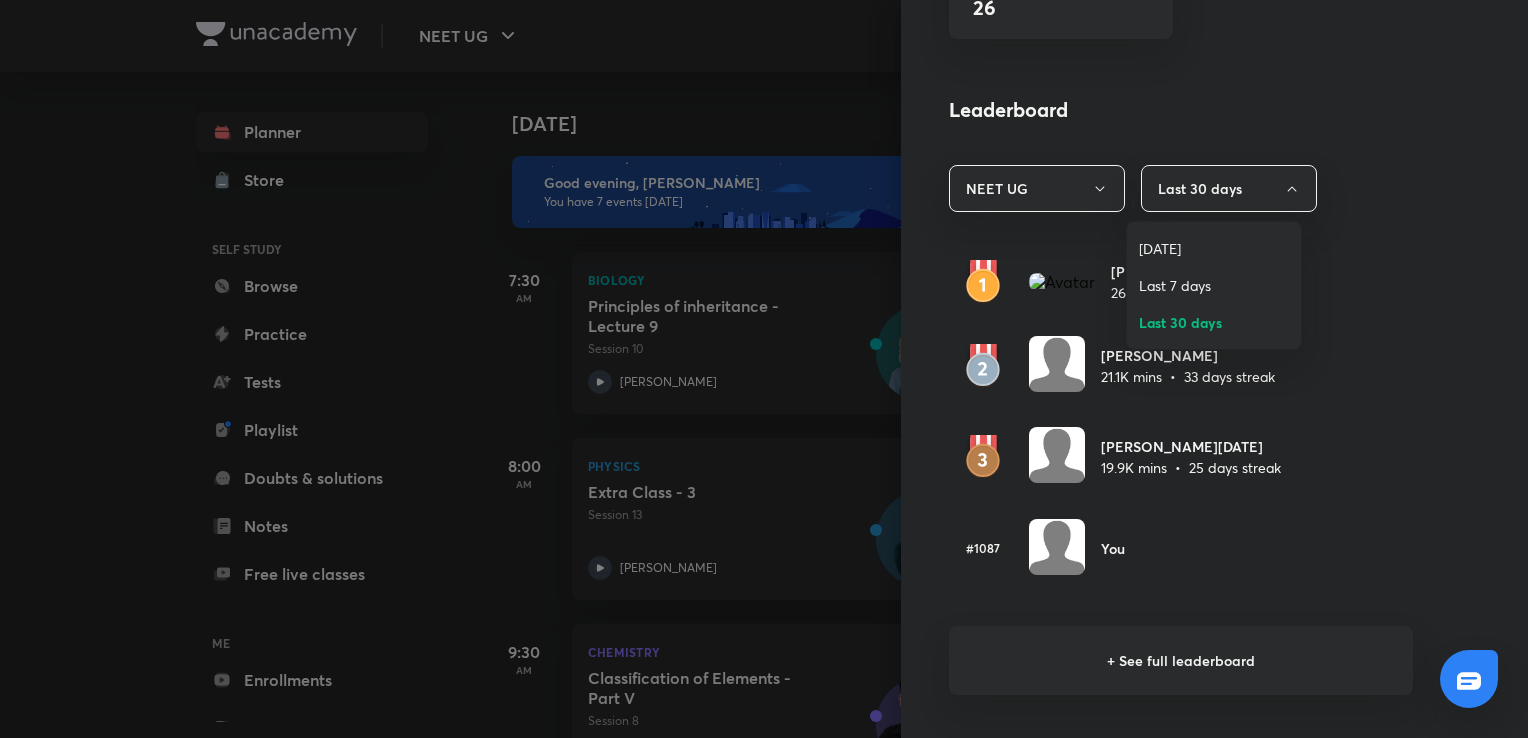 click on "[DATE]" at bounding box center [1214, 248] 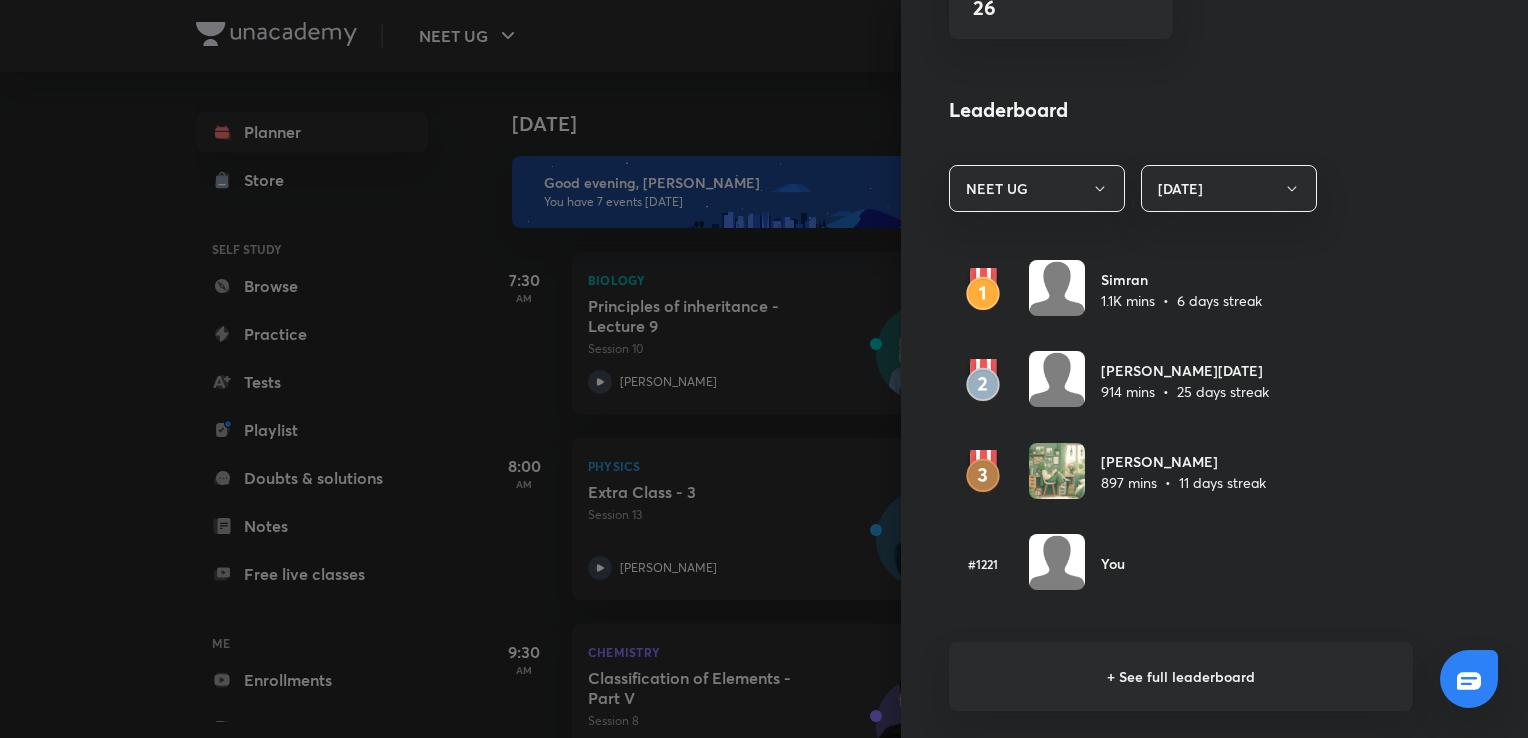 click at bounding box center [764, 369] 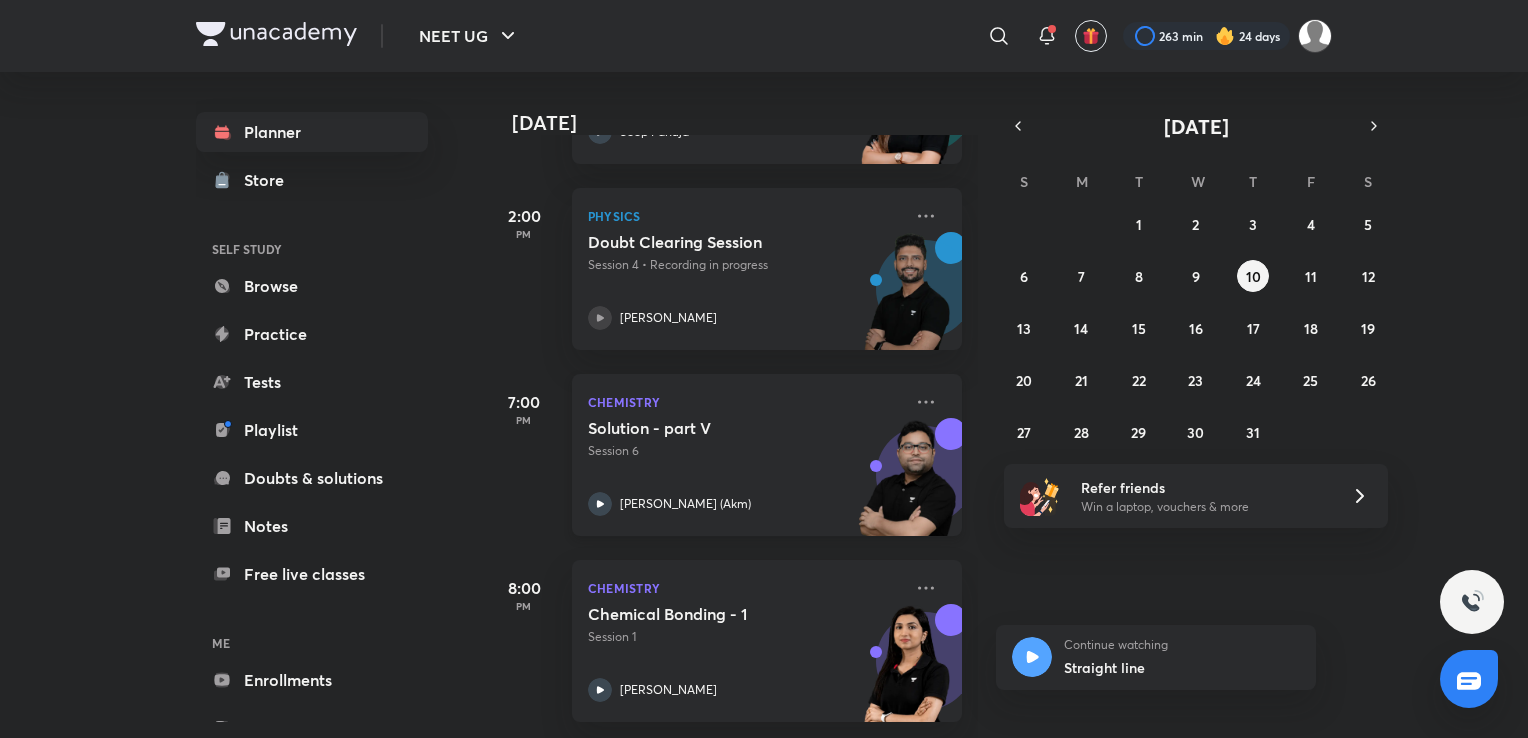 scroll, scrollTop: 823, scrollLeft: 0, axis: vertical 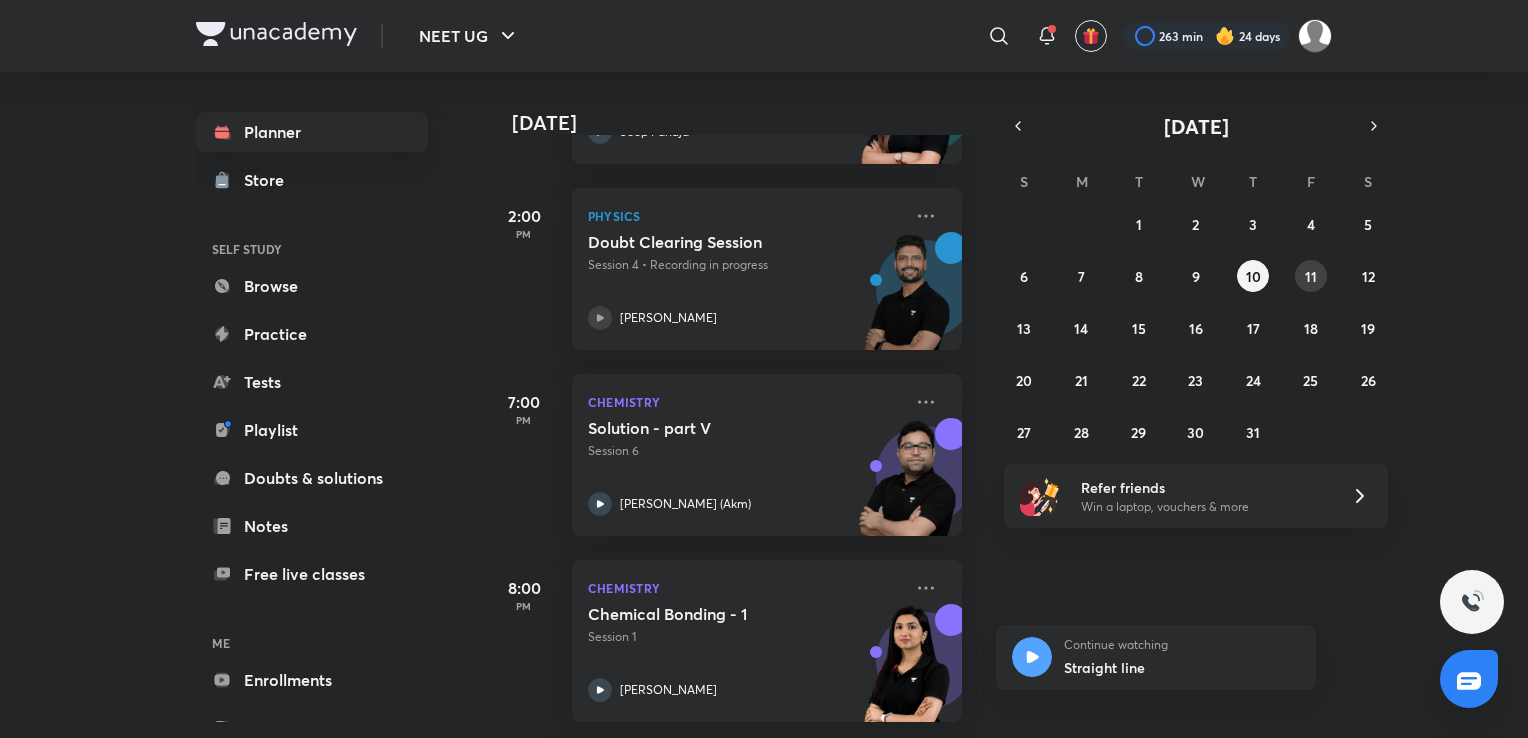 click on "11" at bounding box center [1311, 276] 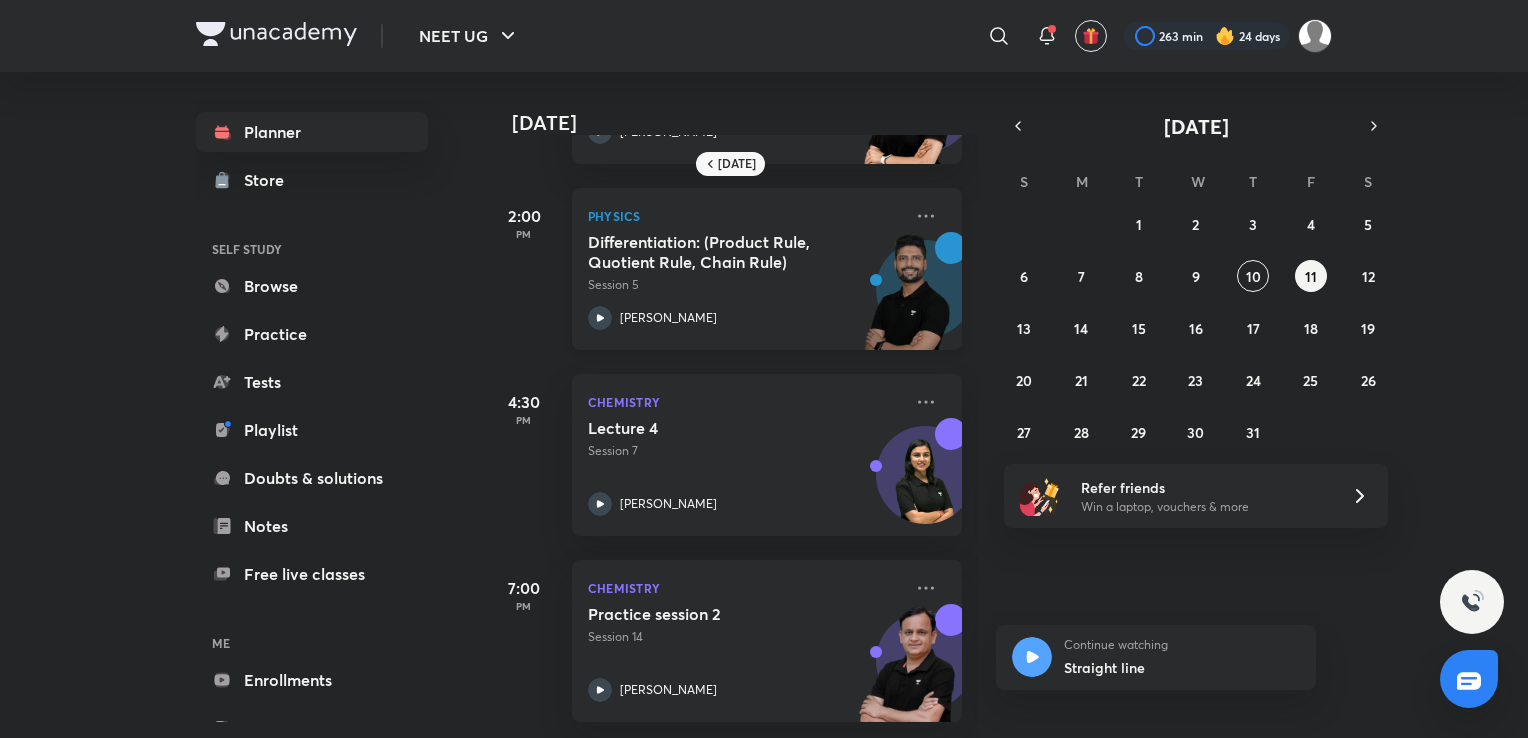 scroll, scrollTop: 359, scrollLeft: 0, axis: vertical 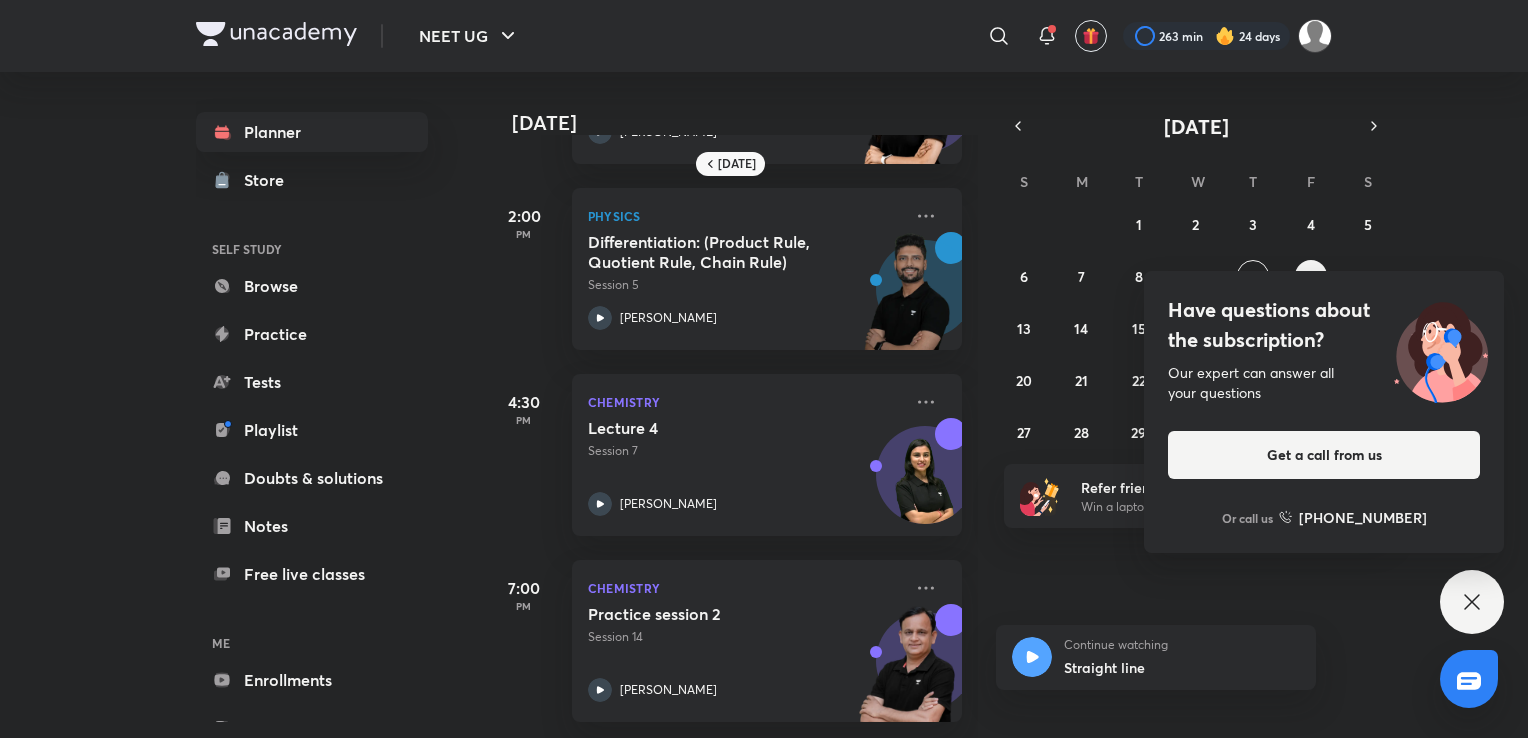click on "Have questions about the subscription? Our expert can answer all your questions Get a call from us Or call us +91 8585858585" at bounding box center (1472, 602) 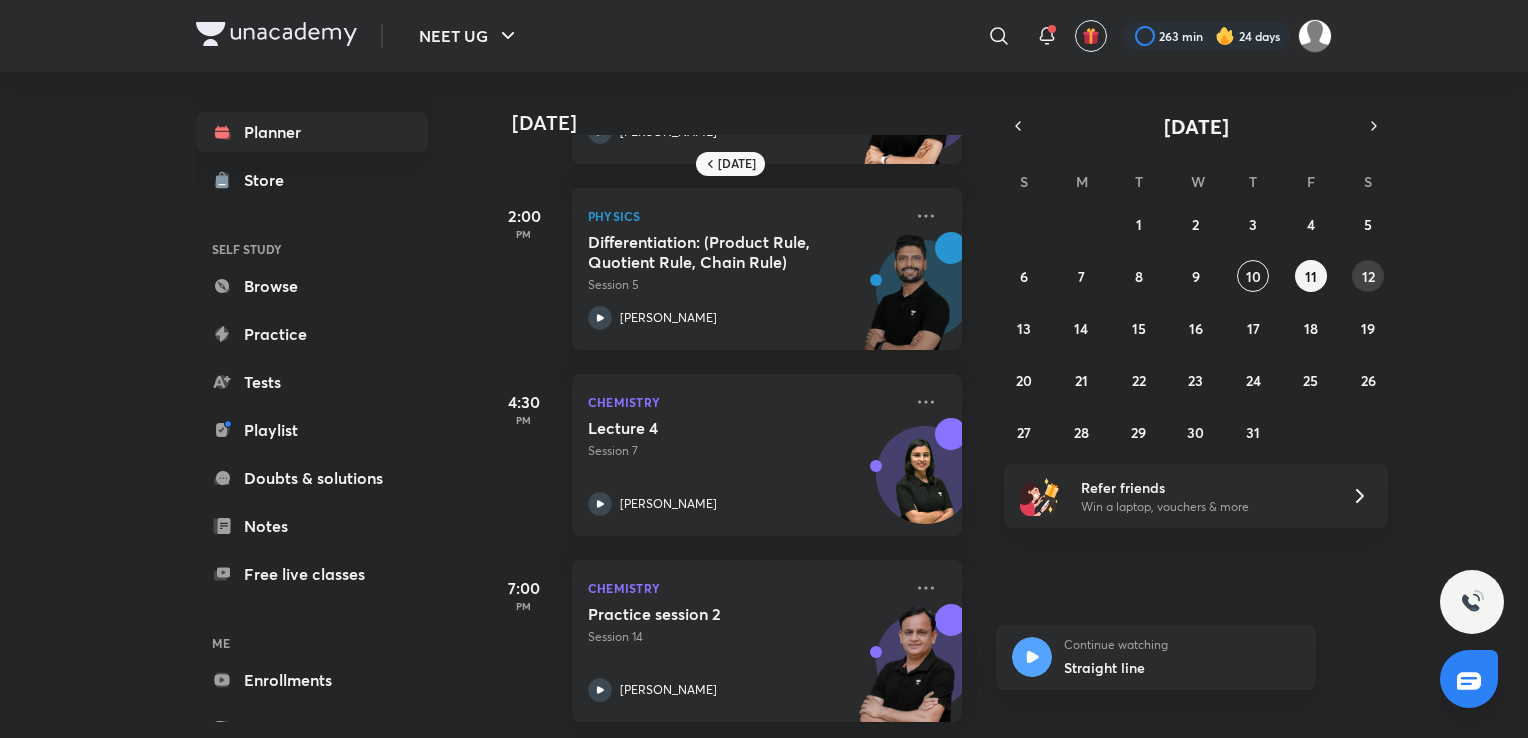 click on "12" at bounding box center (1368, 276) 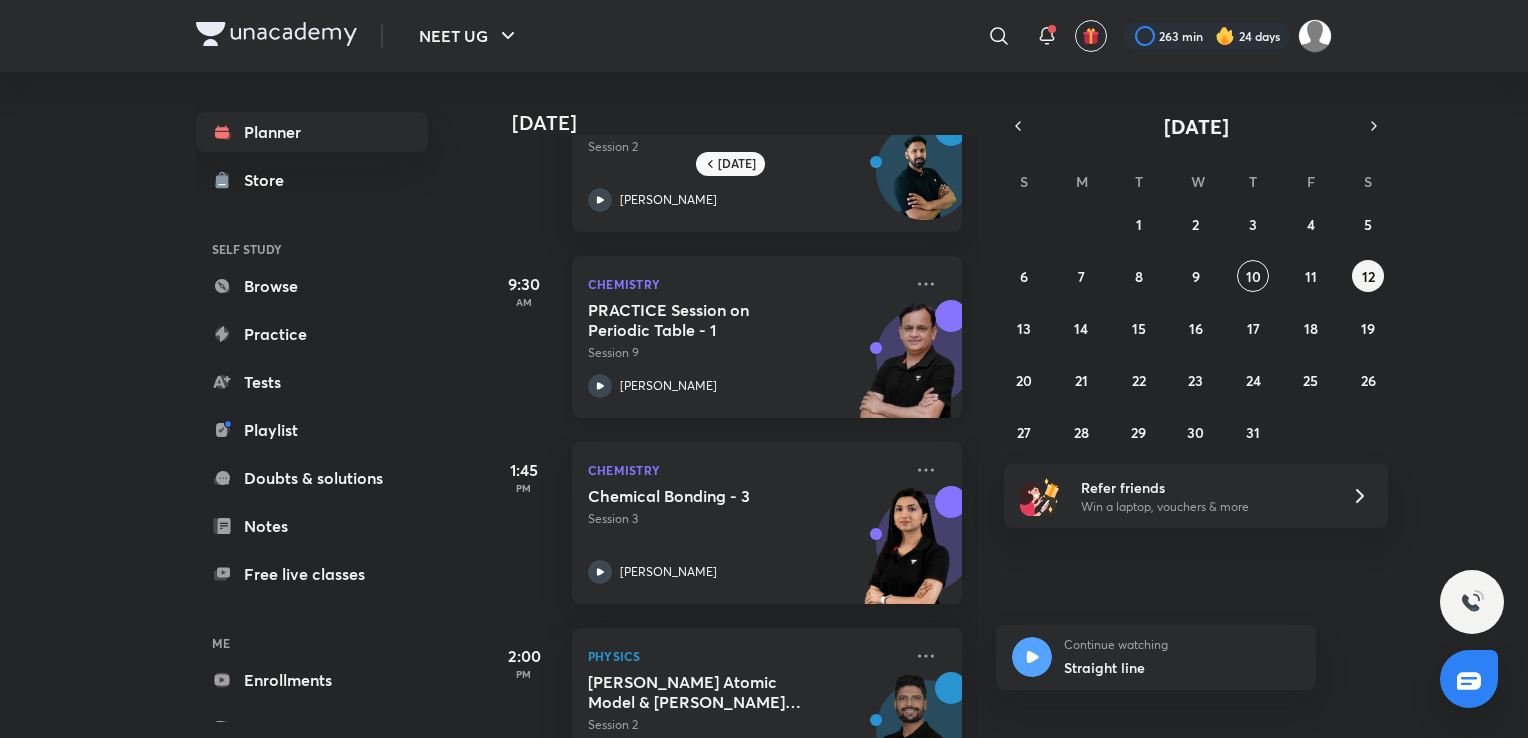 scroll, scrollTop: 359, scrollLeft: 0, axis: vertical 